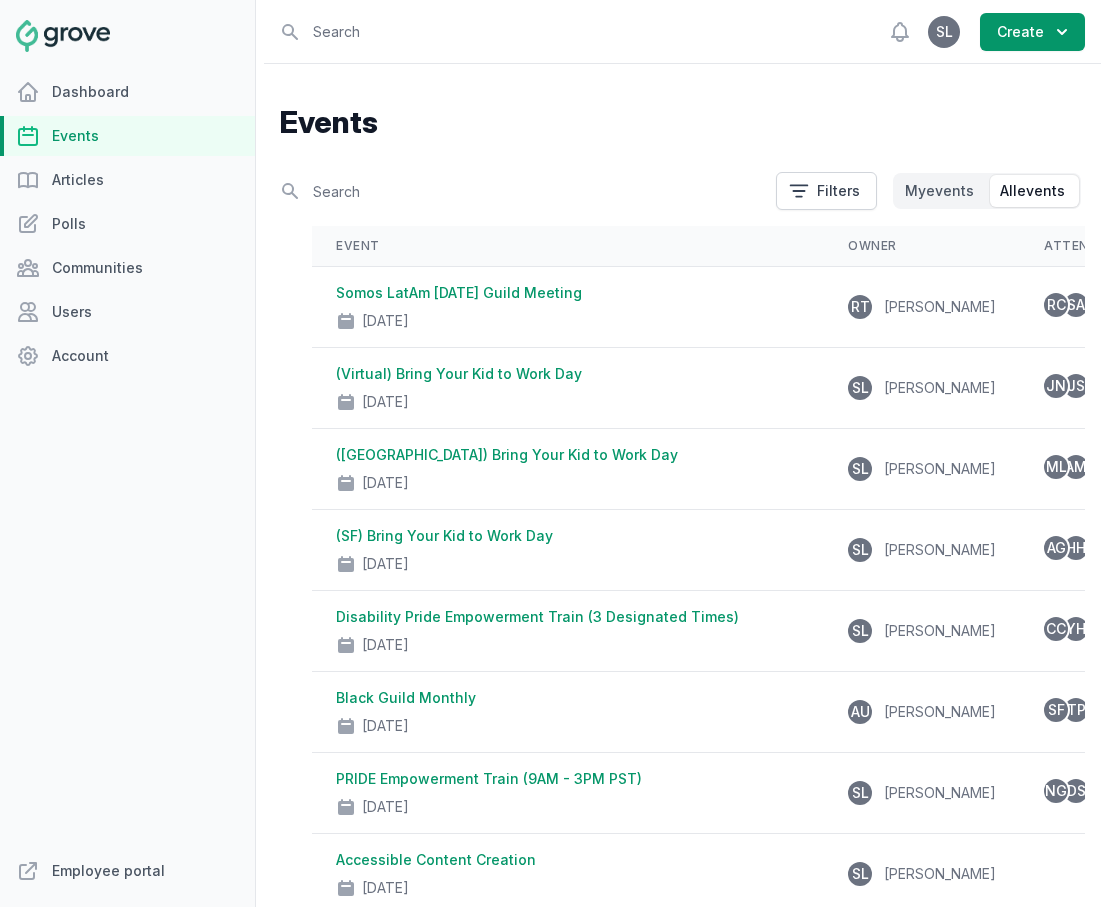 scroll, scrollTop: 0, scrollLeft: 0, axis: both 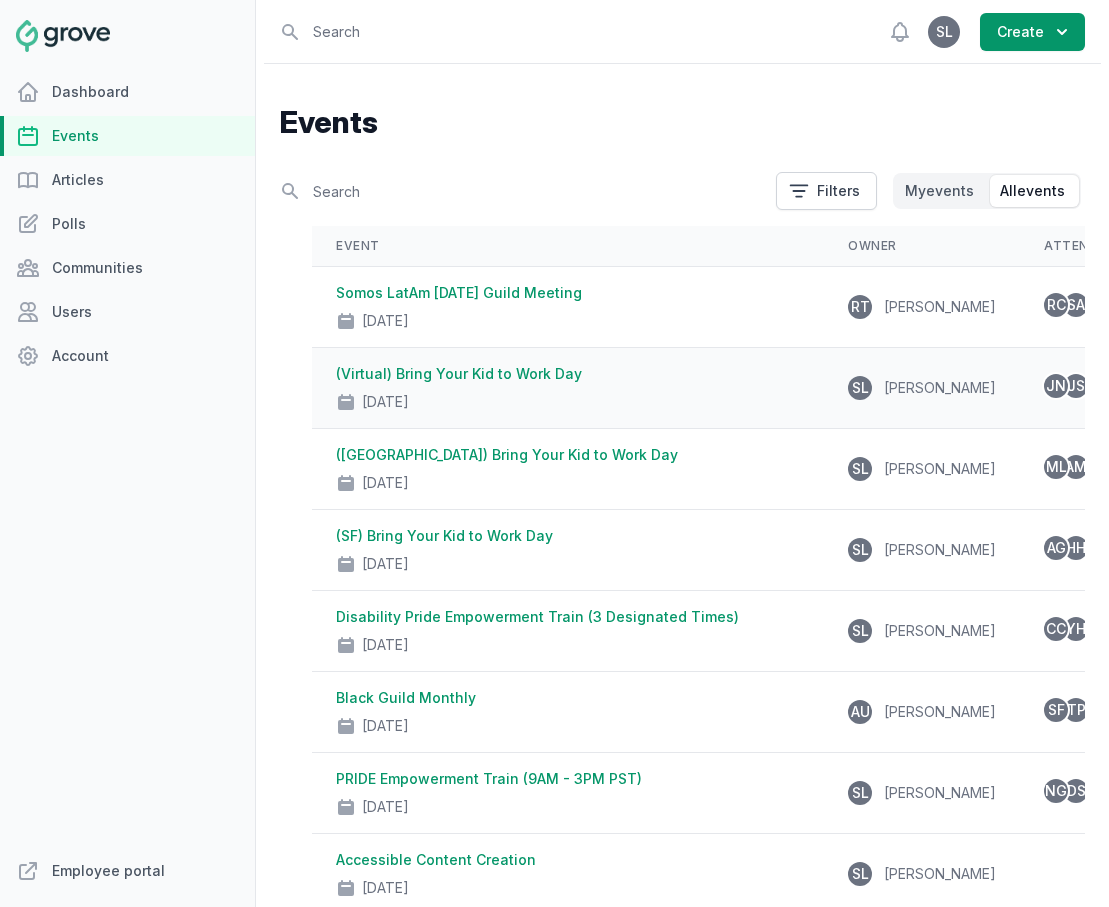 click on "[DATE]" at bounding box center [568, 398] 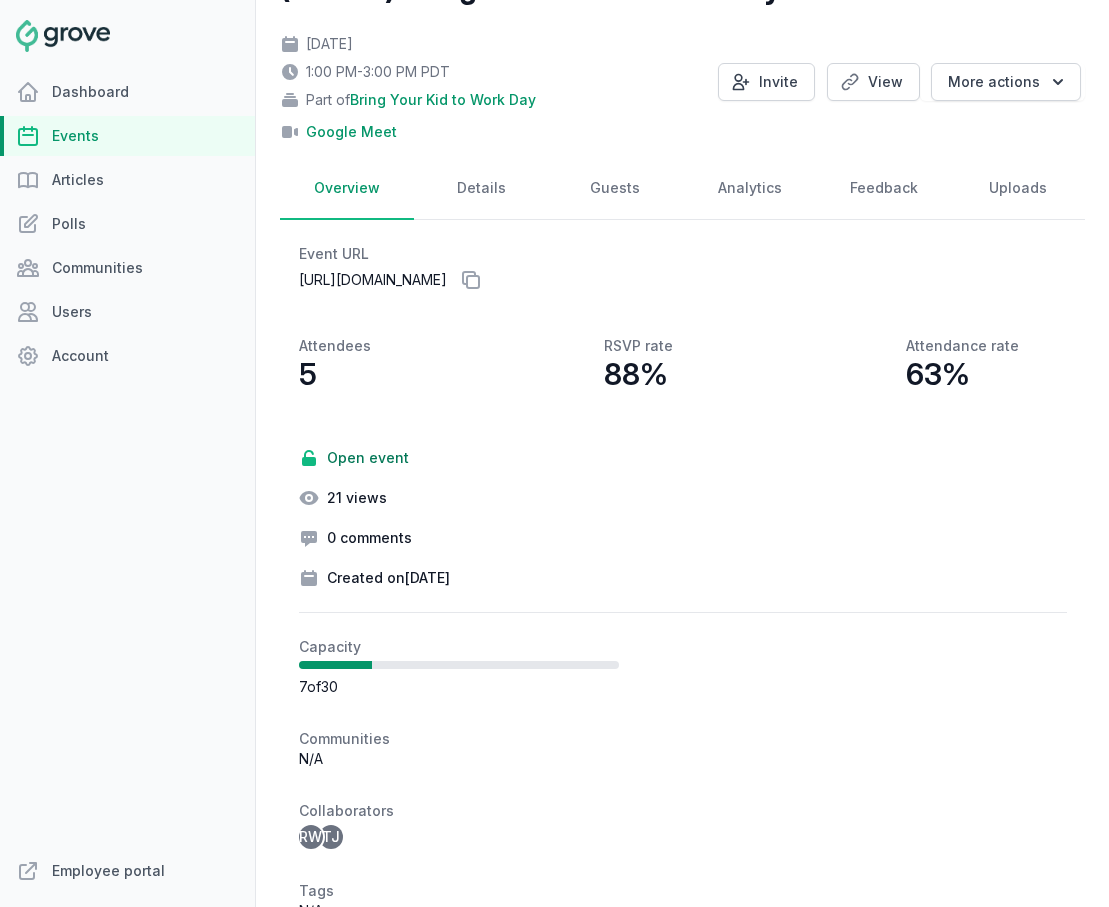 scroll, scrollTop: 0, scrollLeft: 0, axis: both 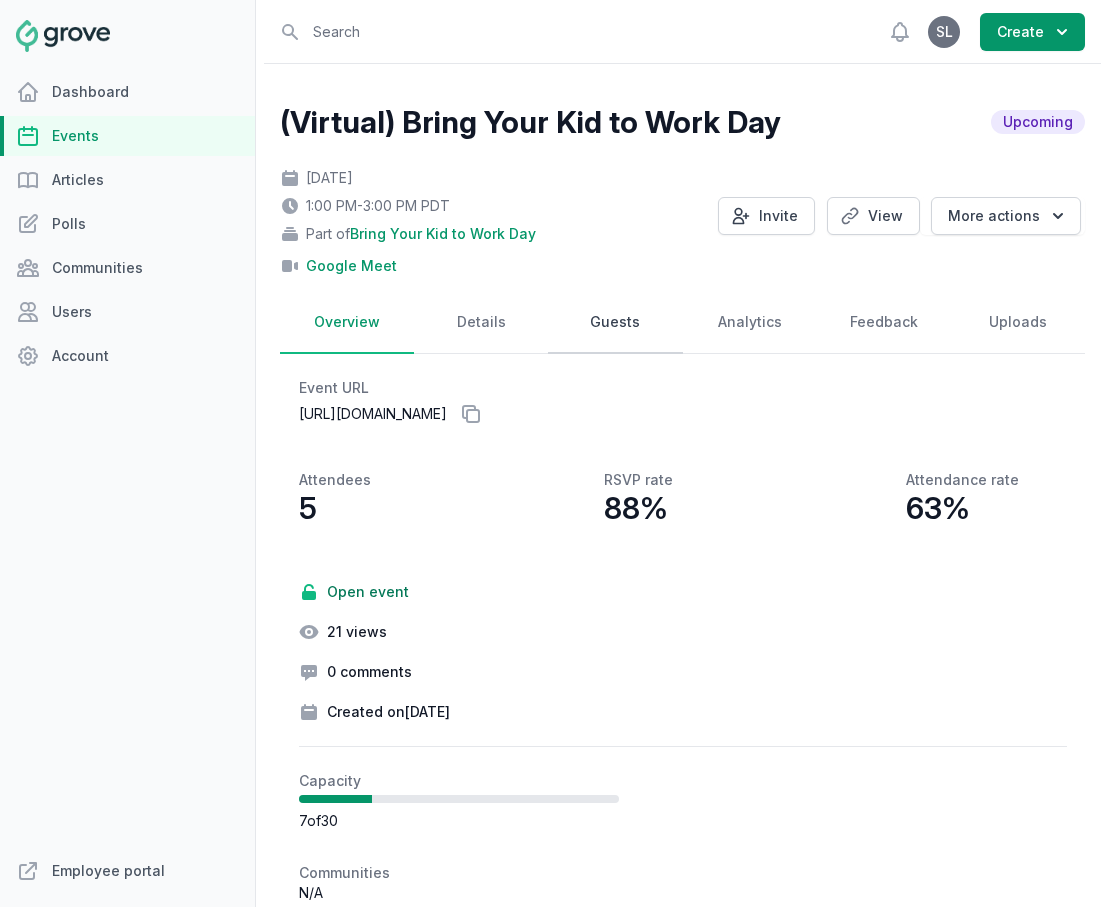 click on "Guests" at bounding box center [615, 323] 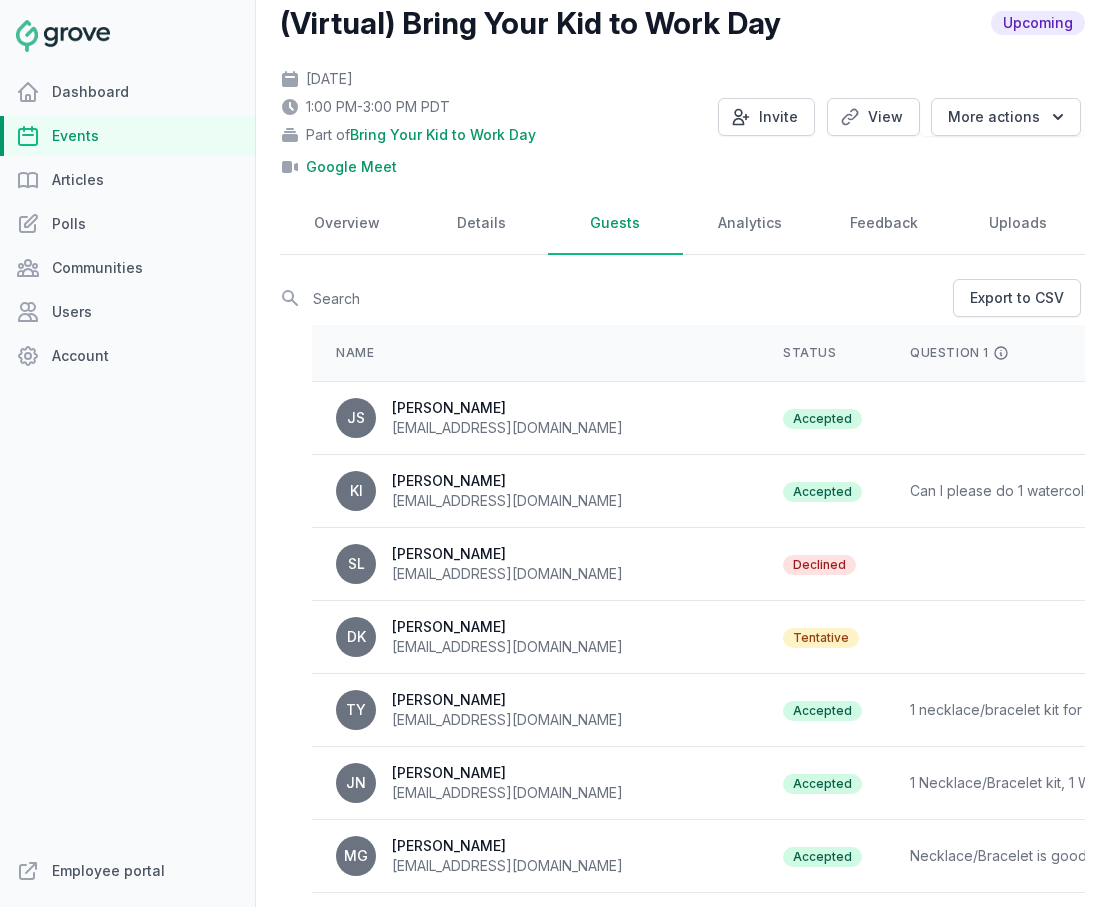 scroll, scrollTop: 110, scrollLeft: 0, axis: vertical 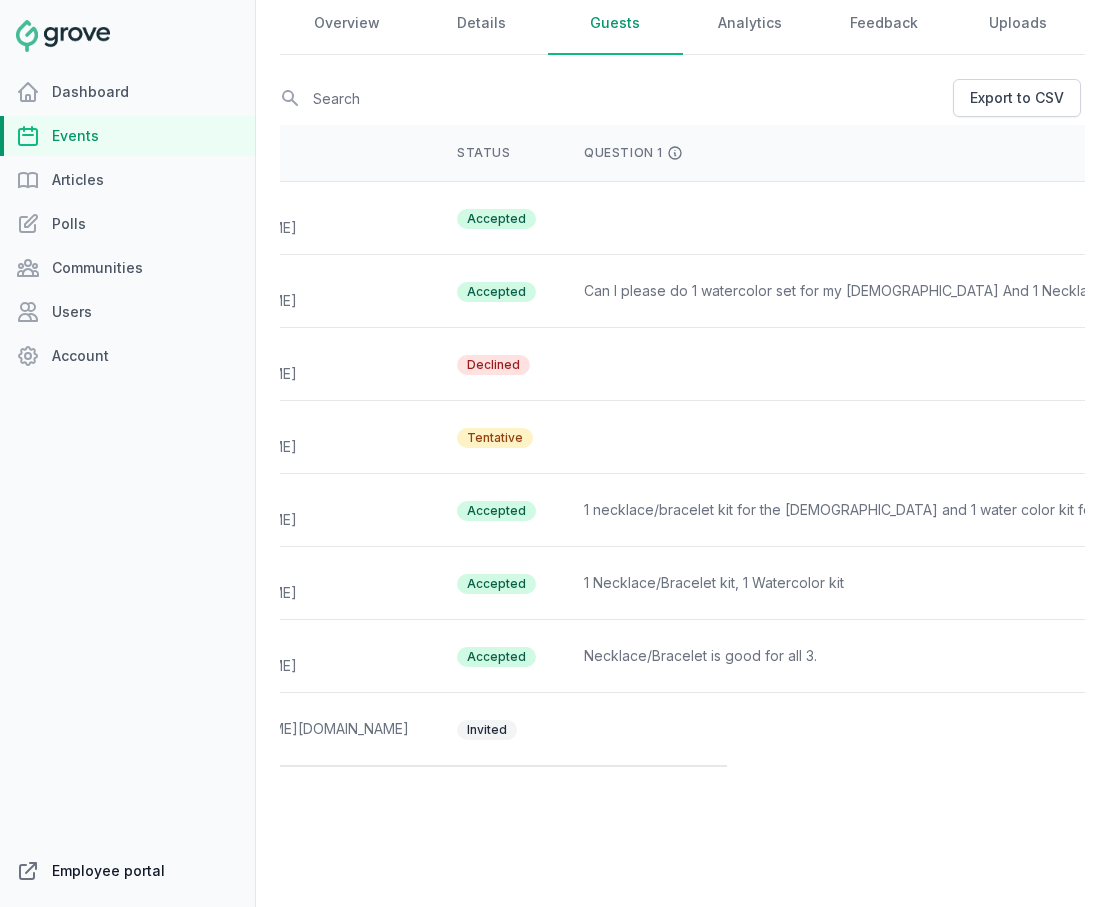 click on "Employee portal" 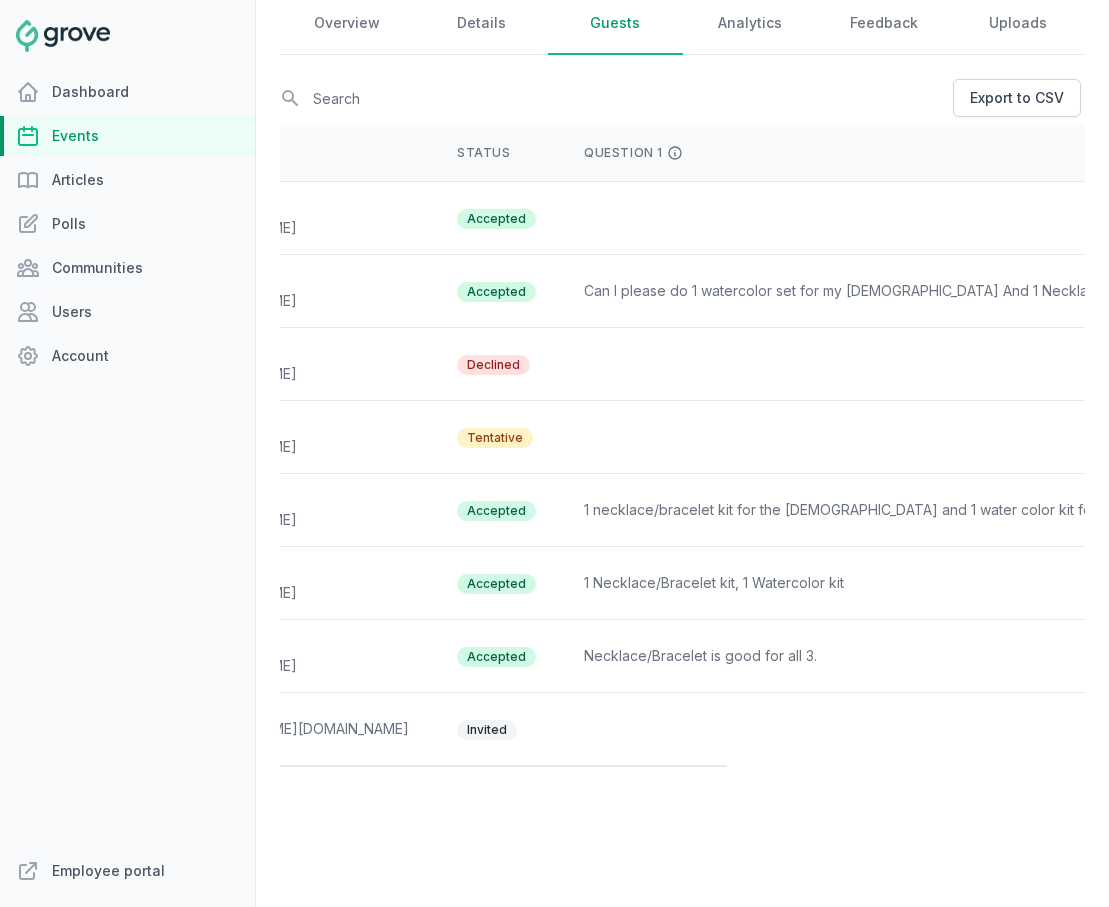 click on "Events" at bounding box center [127, 136] 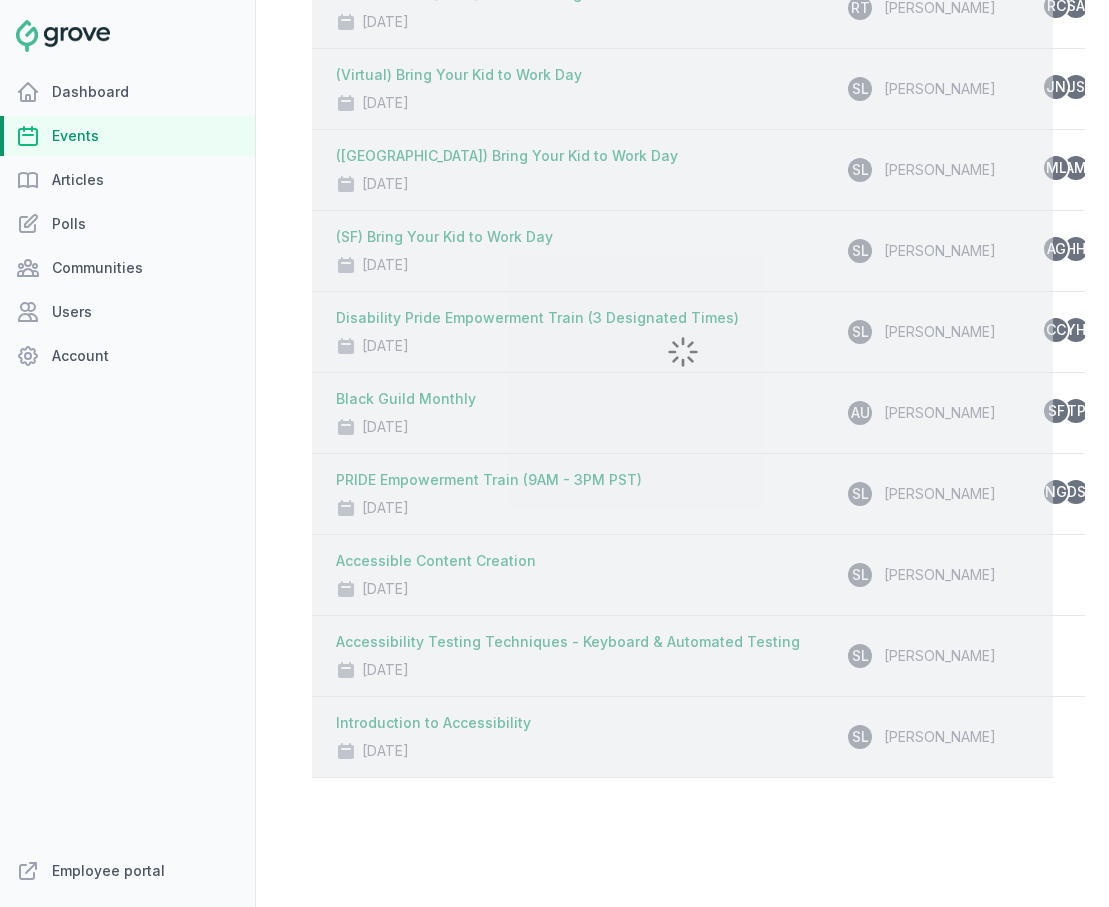 scroll, scrollTop: 0, scrollLeft: 0, axis: both 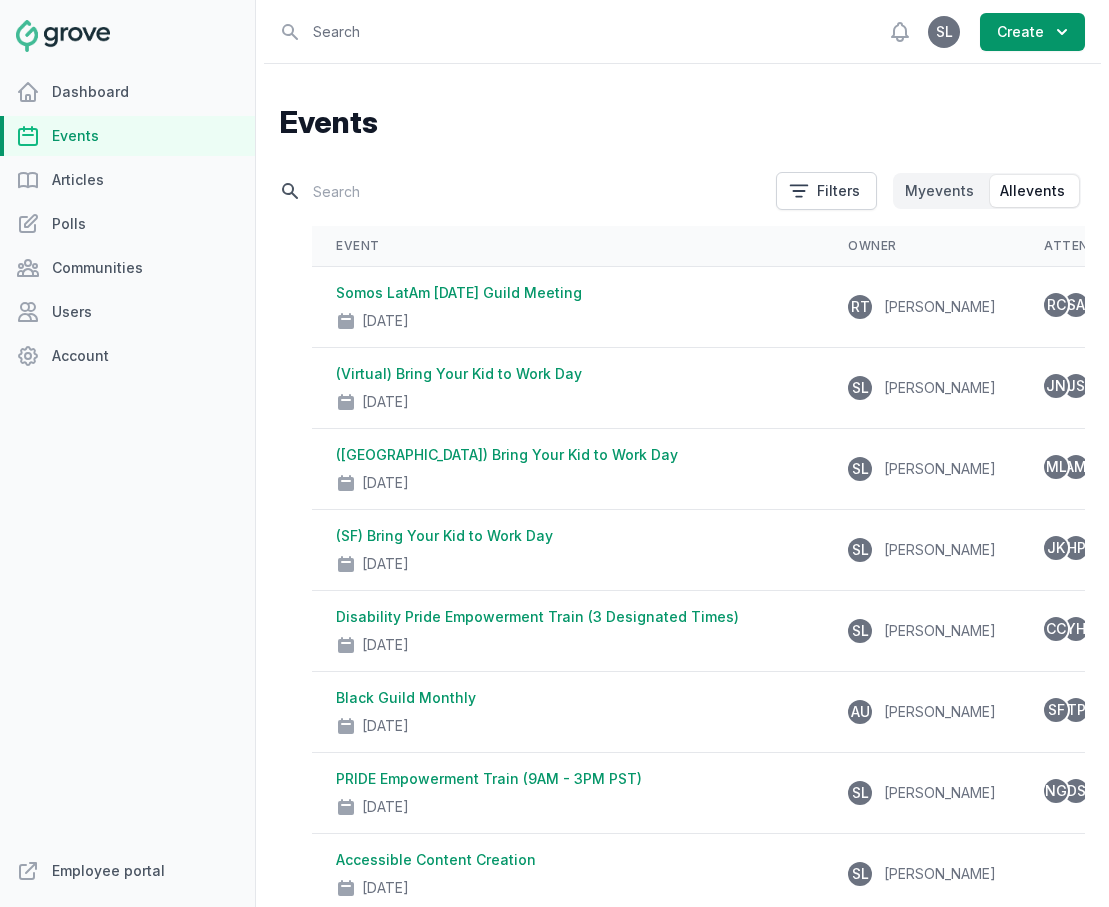 click at bounding box center [522, 191] 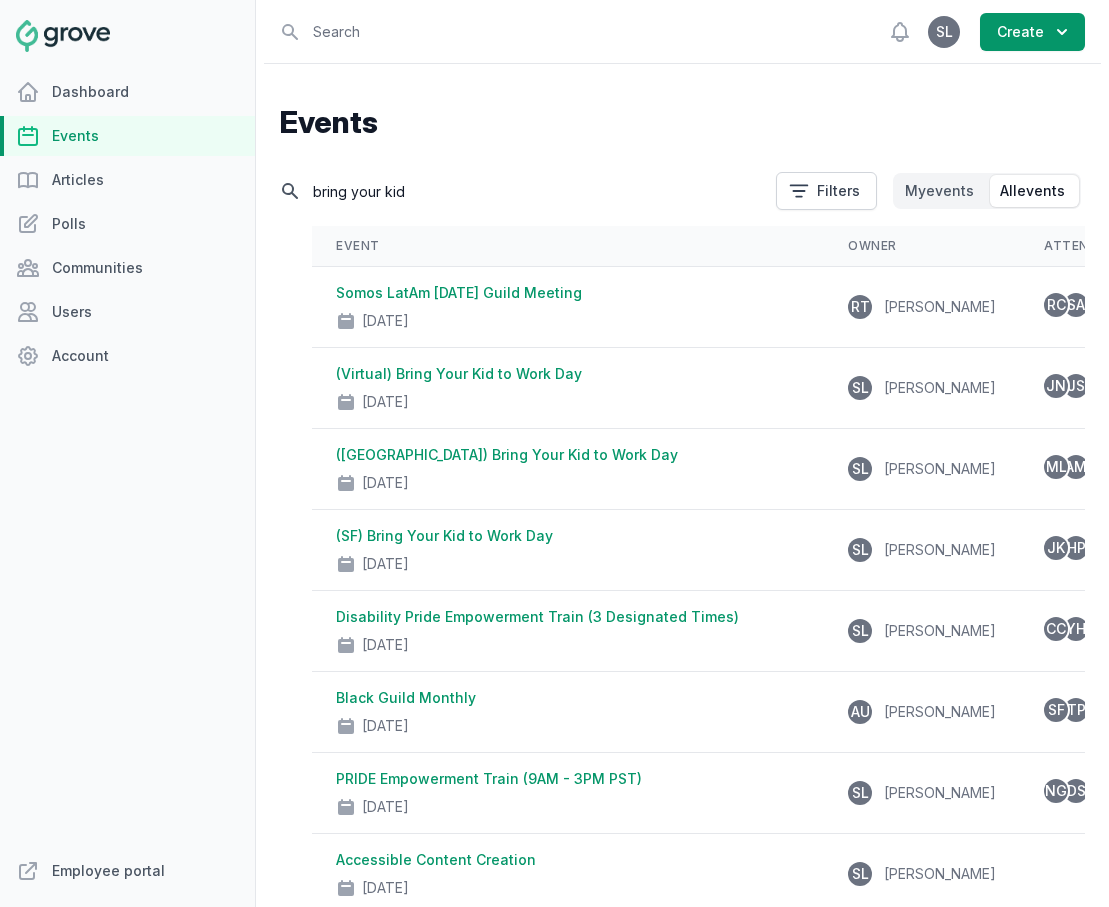 type on "bring your kid" 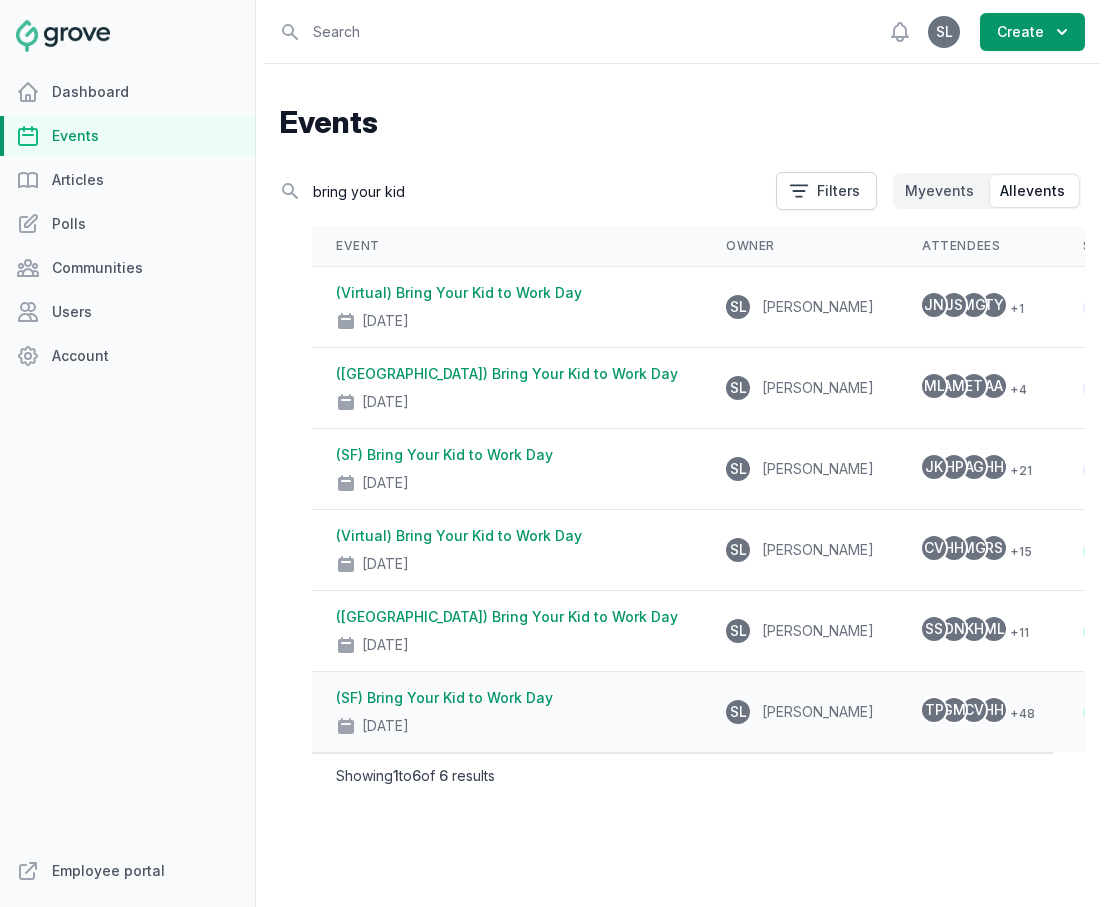 click on "(SF) Bring Your Kid to Work Day" at bounding box center [444, 697] 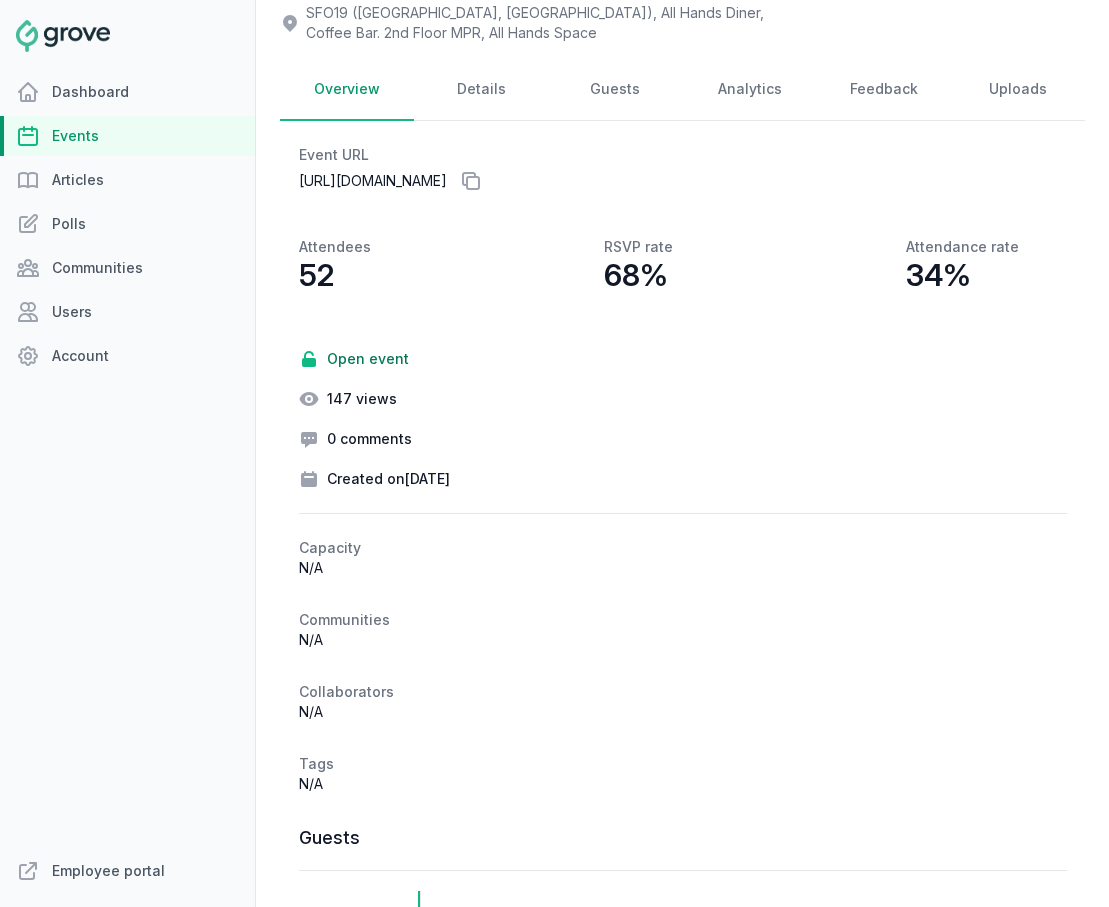 scroll, scrollTop: 0, scrollLeft: 0, axis: both 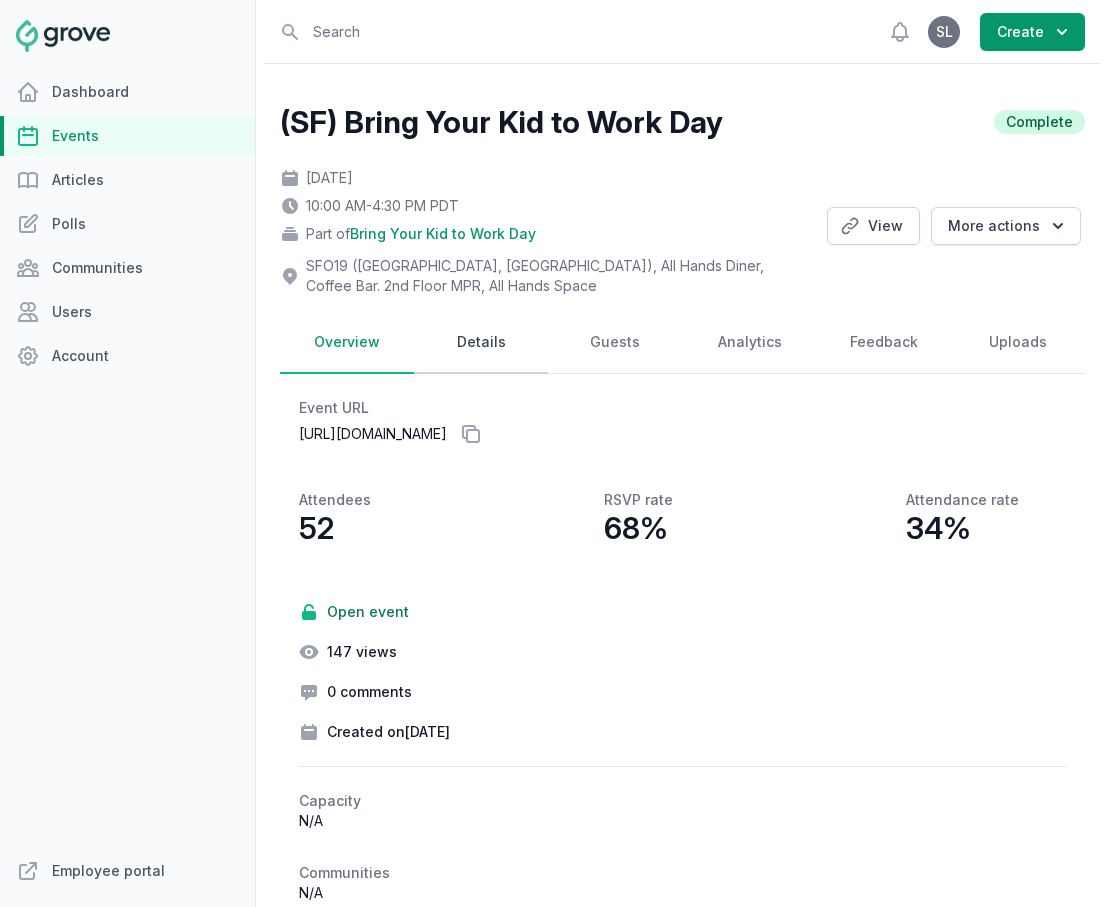 click on "Details" at bounding box center (481, 343) 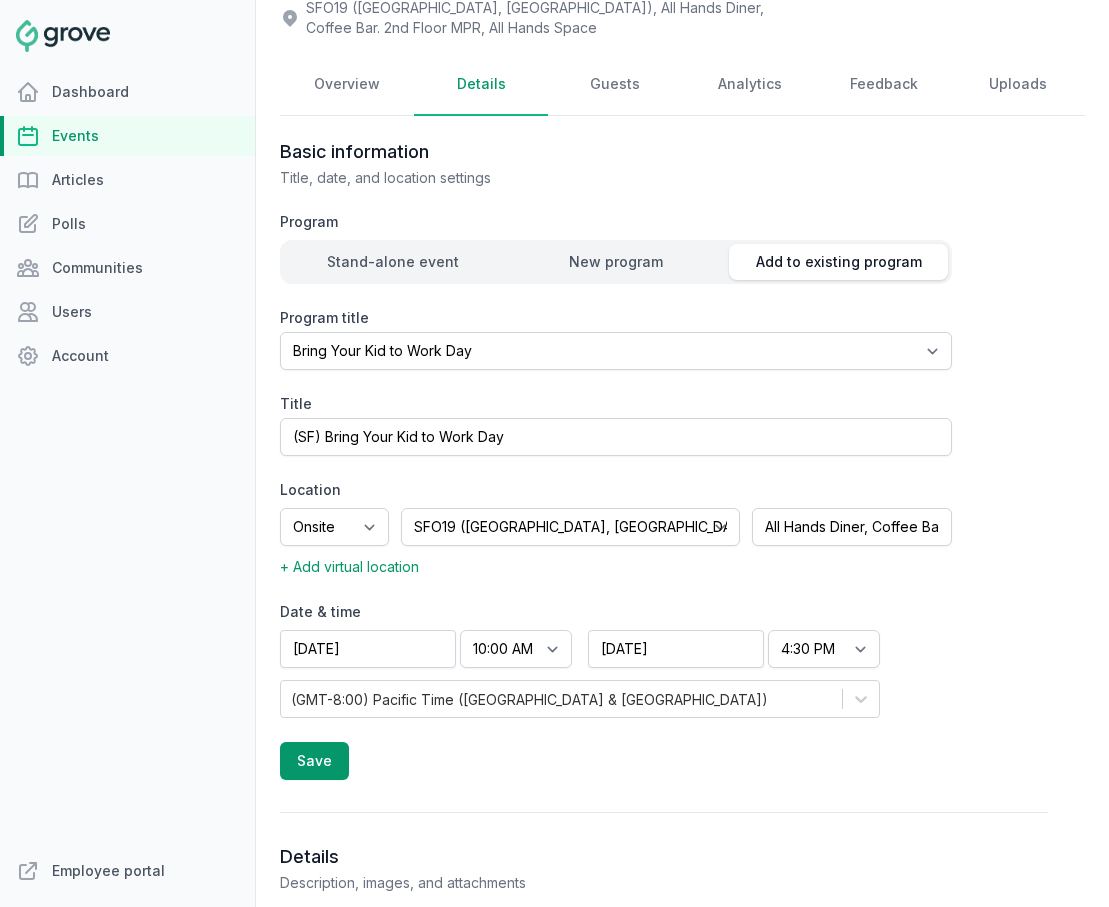 scroll, scrollTop: 0, scrollLeft: 0, axis: both 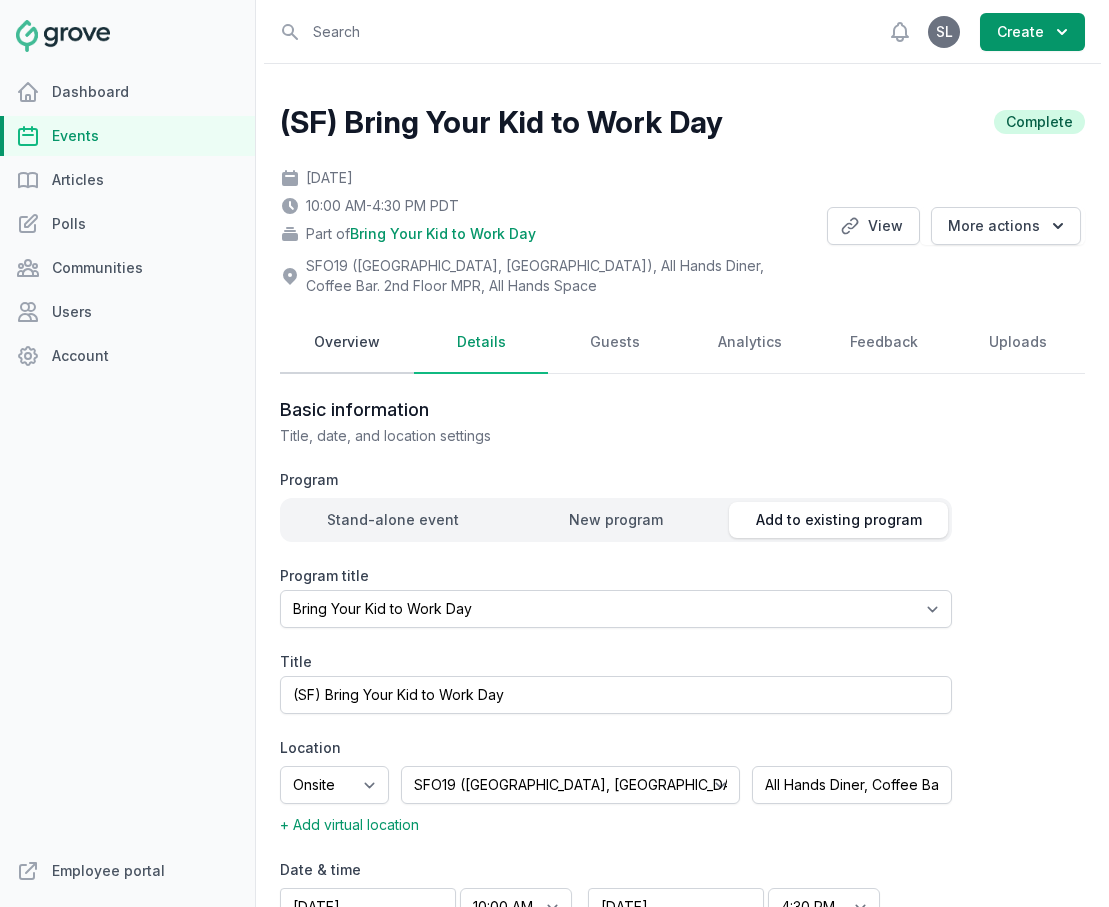 click on "Overview" at bounding box center (347, 343) 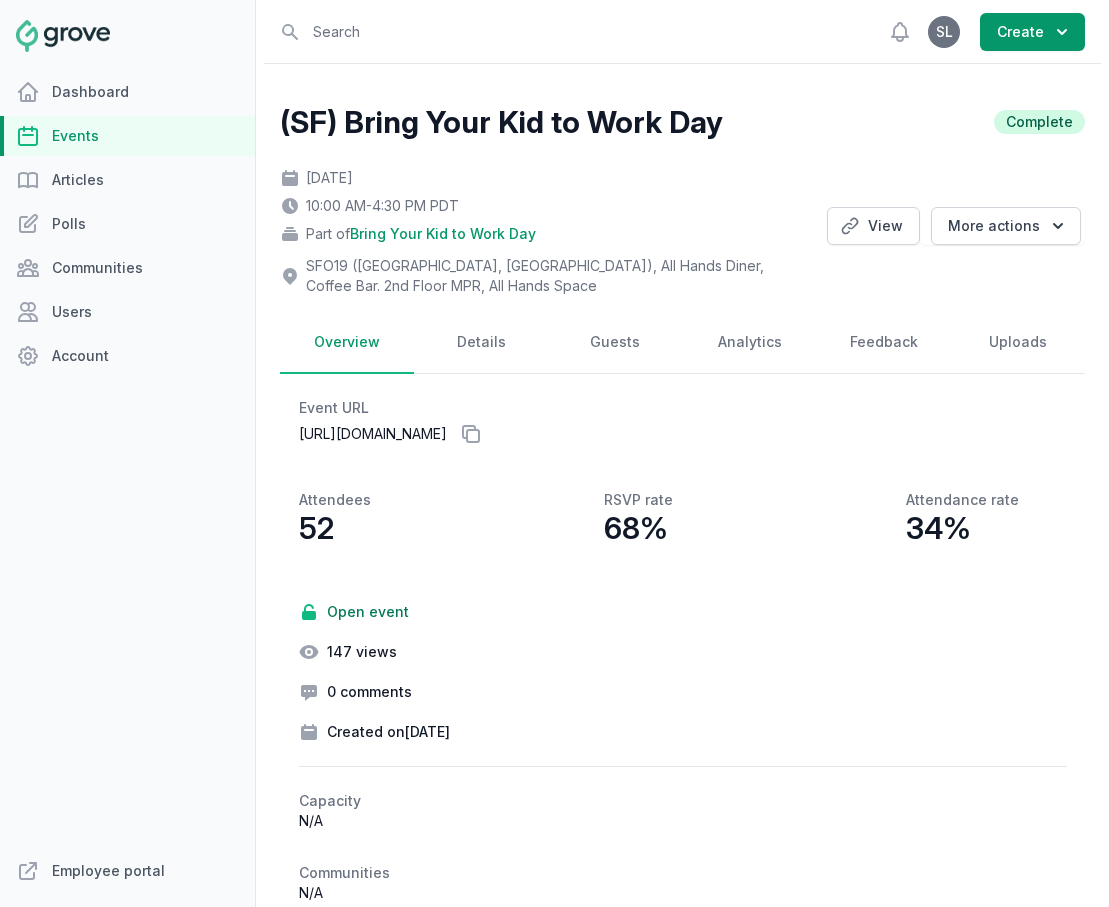 scroll, scrollTop: 685, scrollLeft: 0, axis: vertical 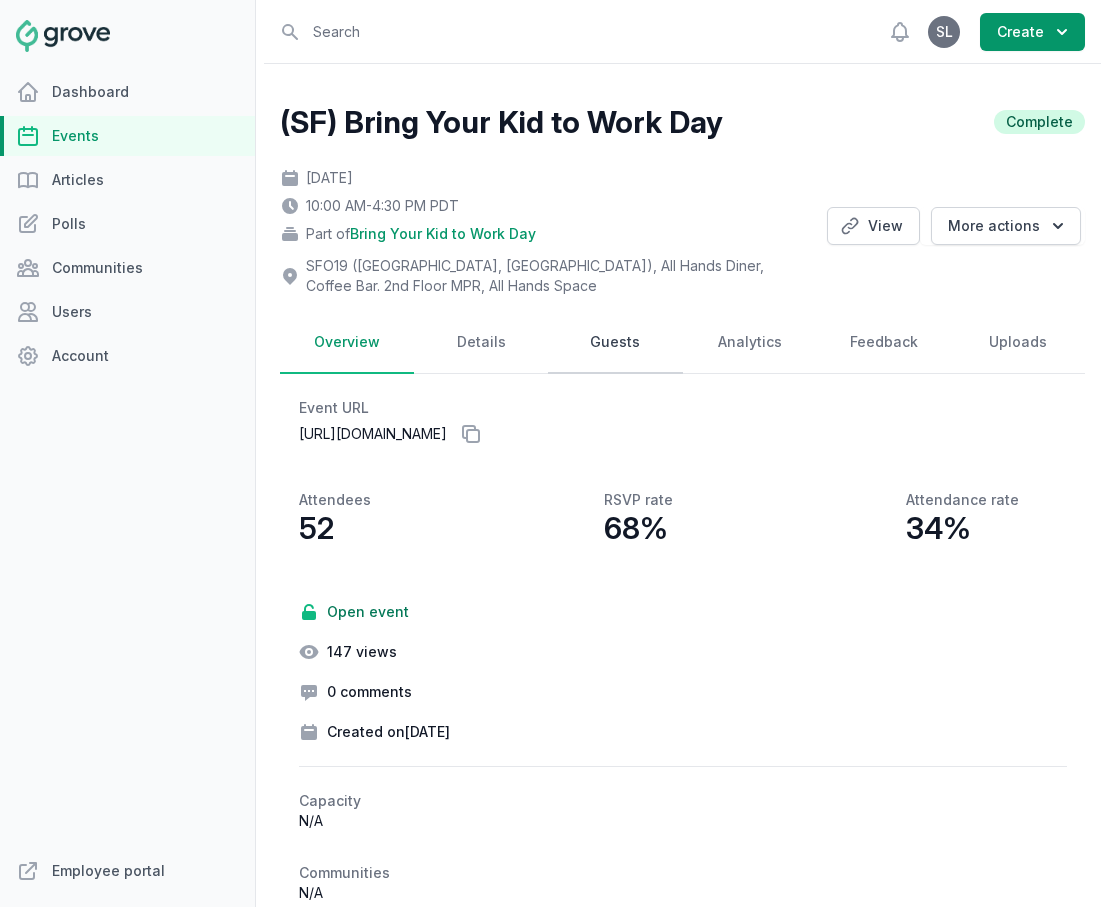 click on "Guests" at bounding box center [615, 343] 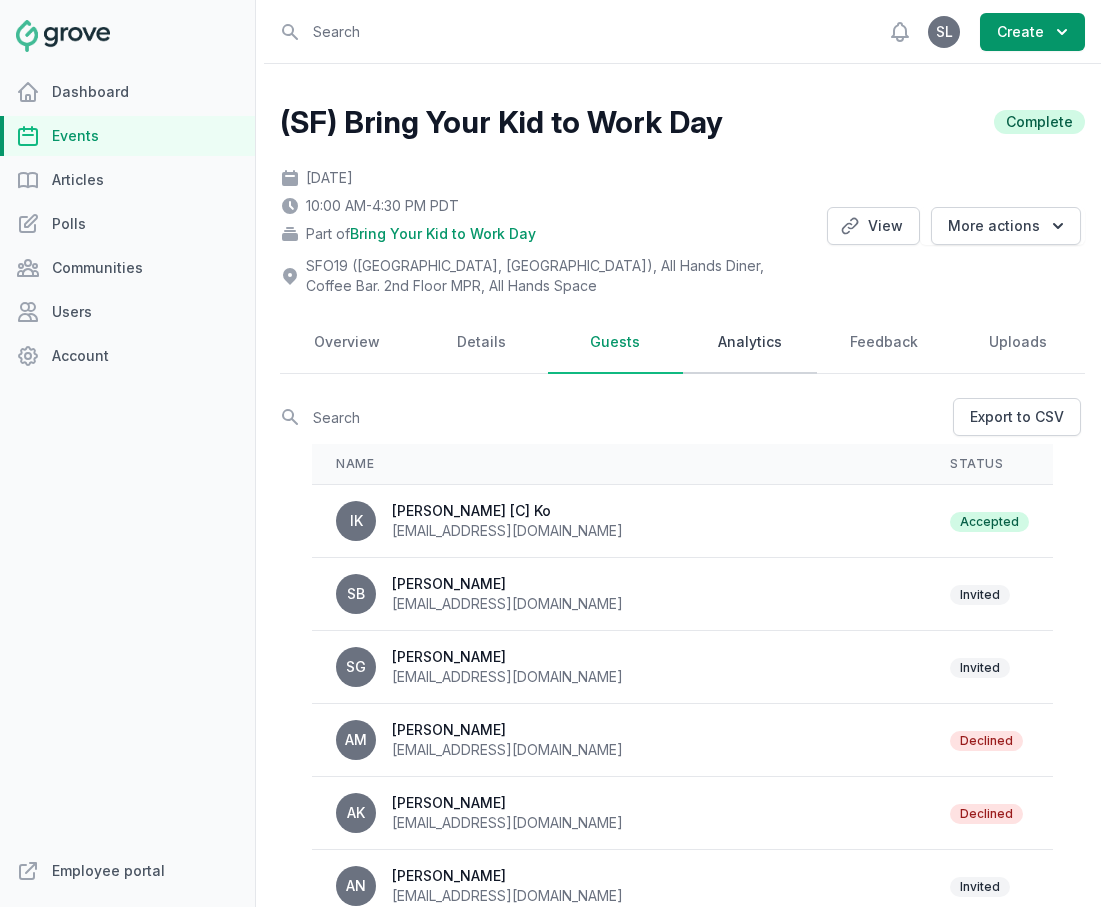 click on "Analytics" at bounding box center (750, 343) 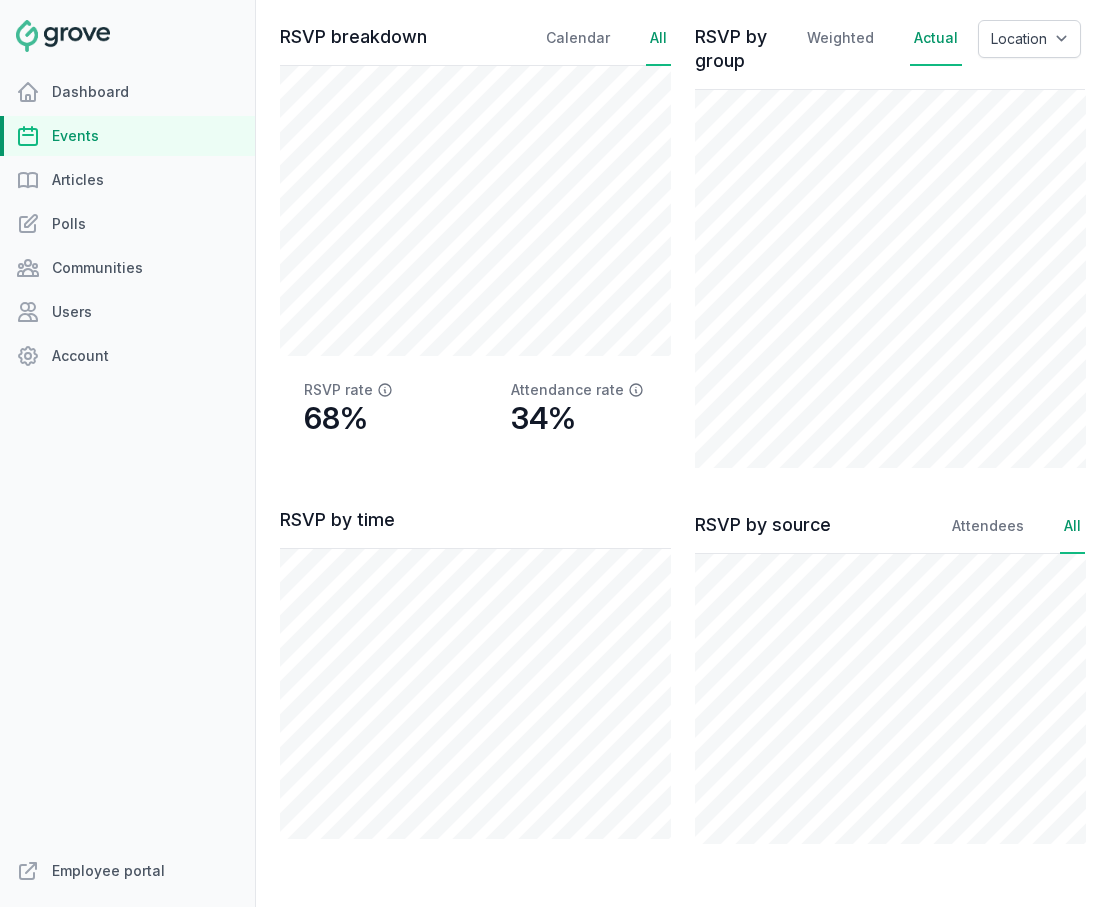 scroll, scrollTop: 0, scrollLeft: 0, axis: both 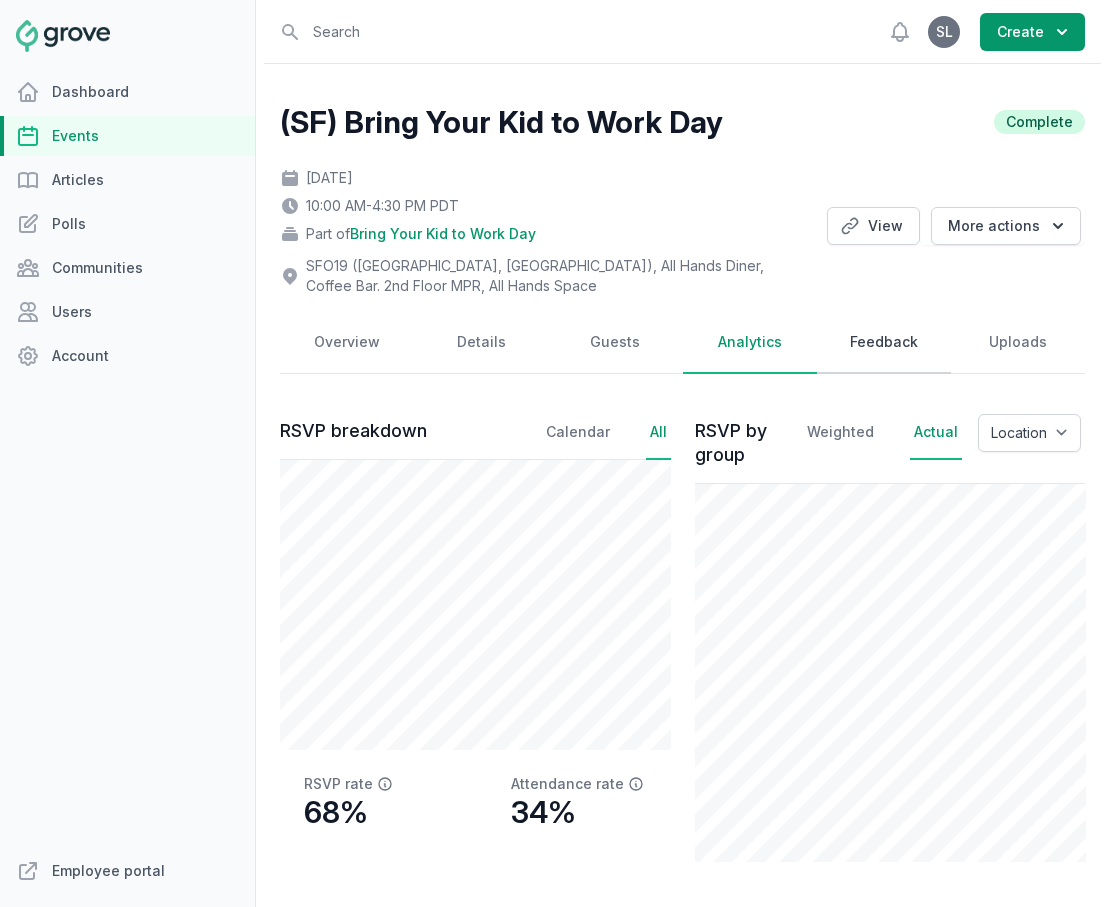 click on "Feedback" at bounding box center [884, 343] 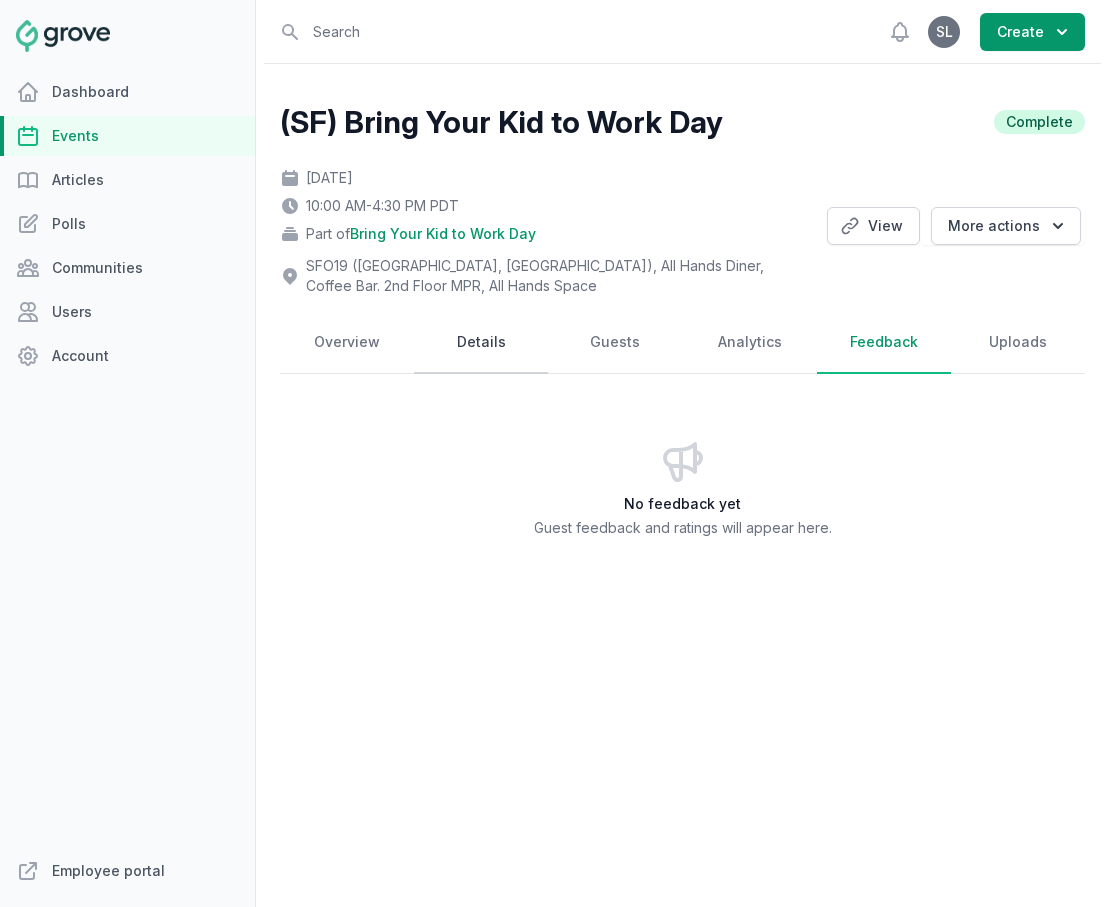 click on "Details" at bounding box center (481, 343) 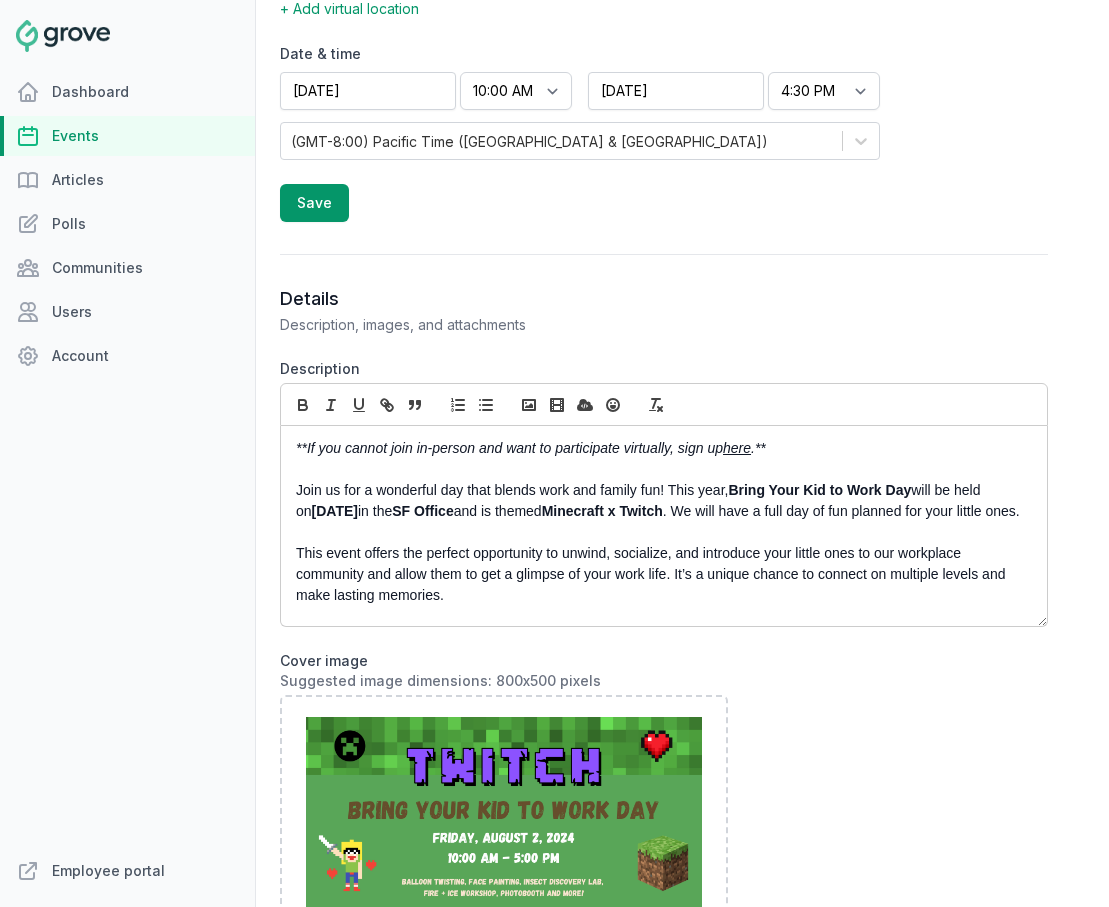 scroll, scrollTop: 914, scrollLeft: 0, axis: vertical 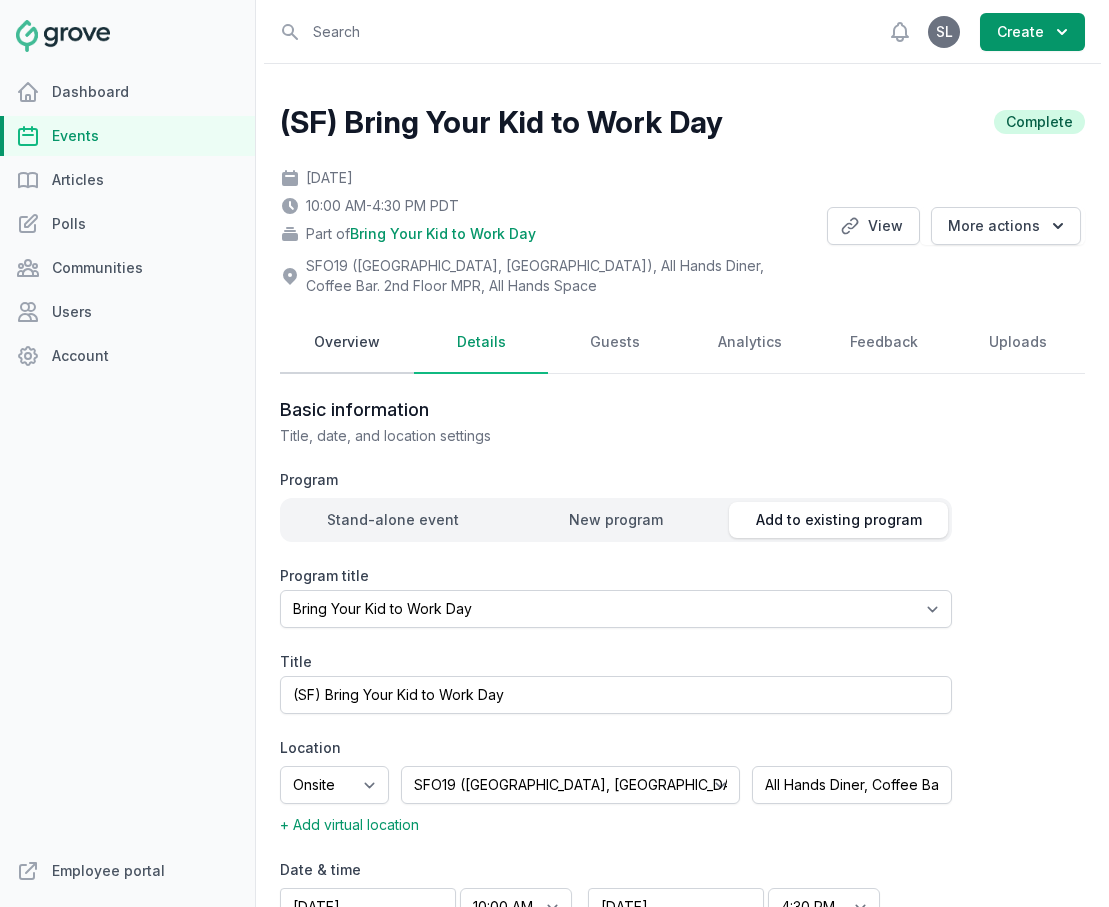 click on "Overview" at bounding box center (347, 343) 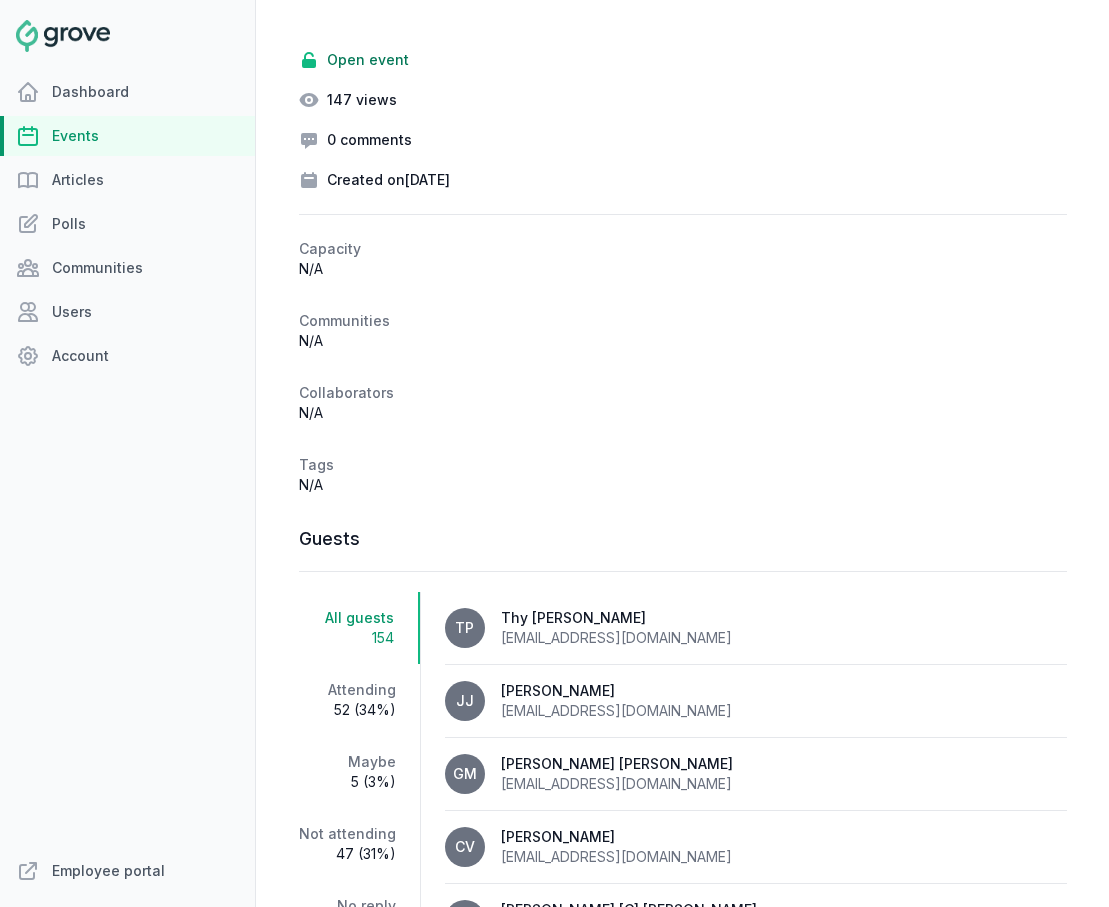 scroll, scrollTop: 685, scrollLeft: 0, axis: vertical 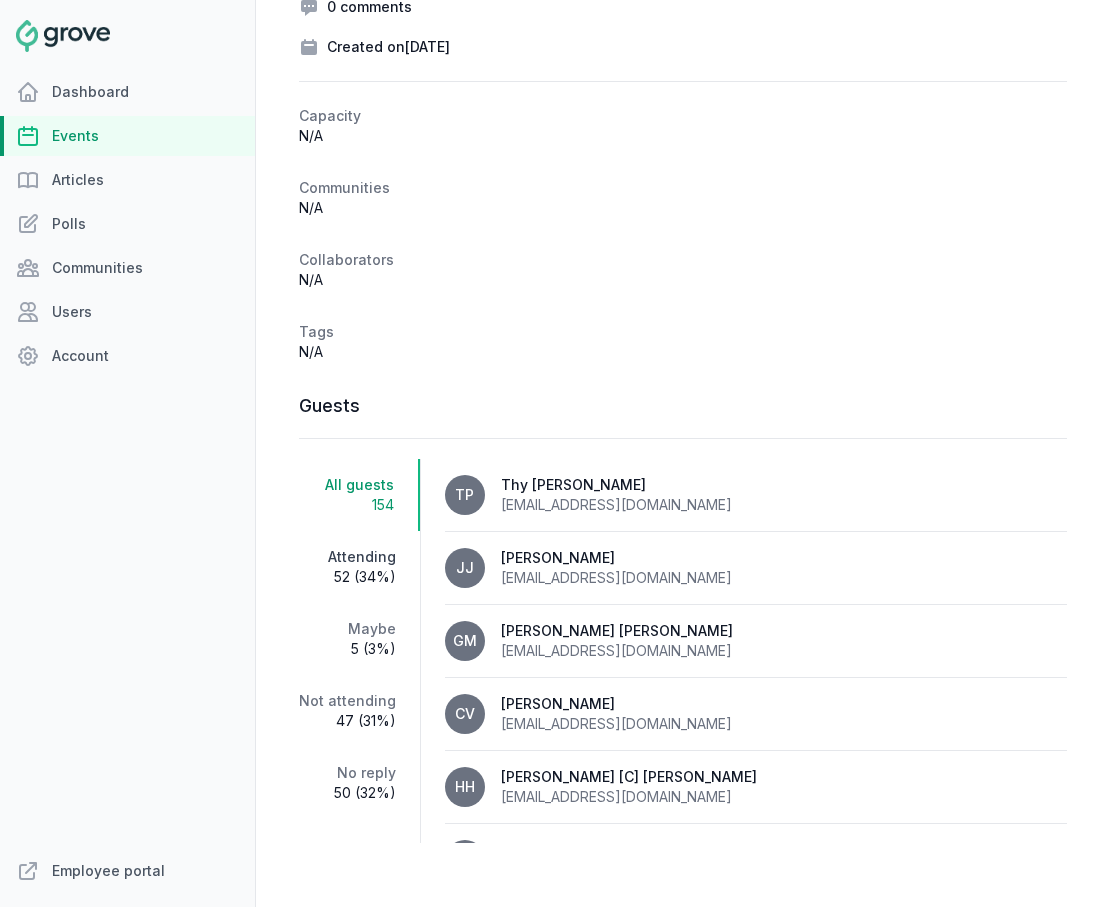 click on "52   (34%)" at bounding box center [347, 577] 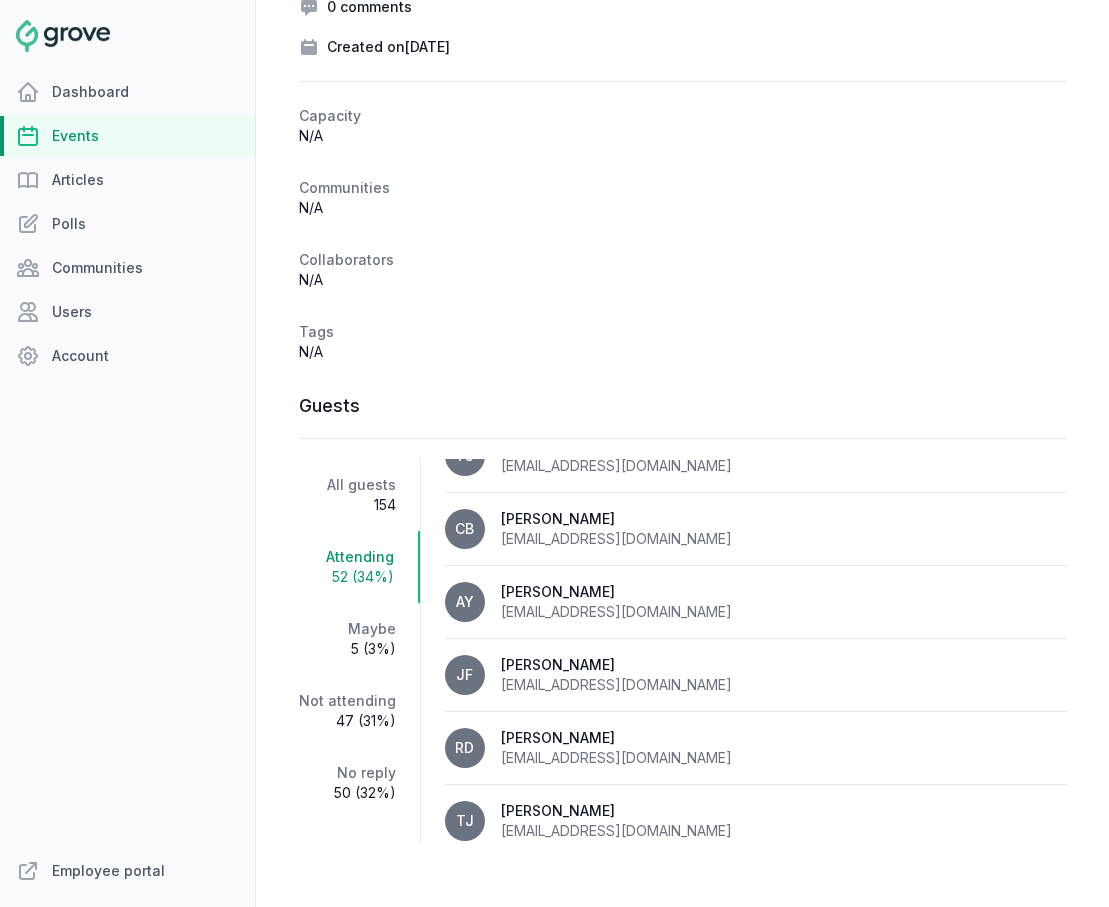 scroll, scrollTop: 2222, scrollLeft: 0, axis: vertical 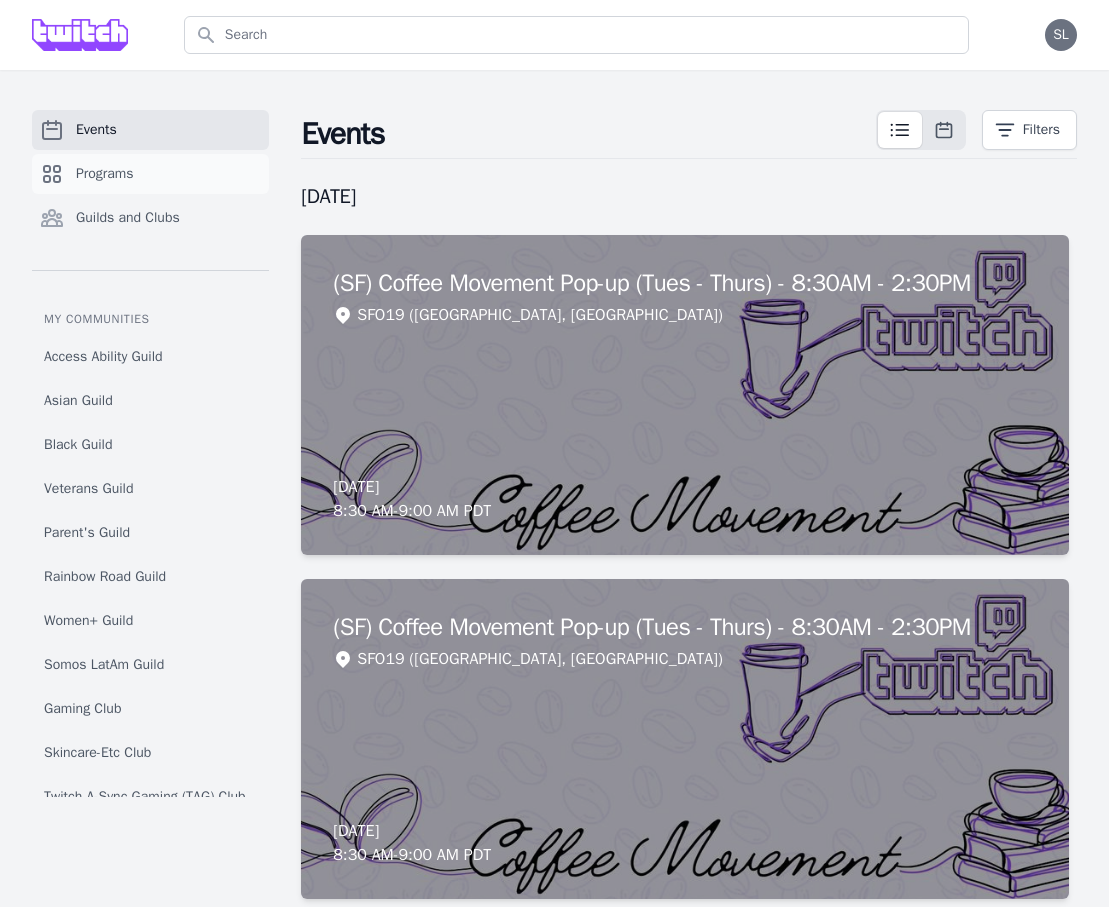 click on "Programs" at bounding box center (150, 174) 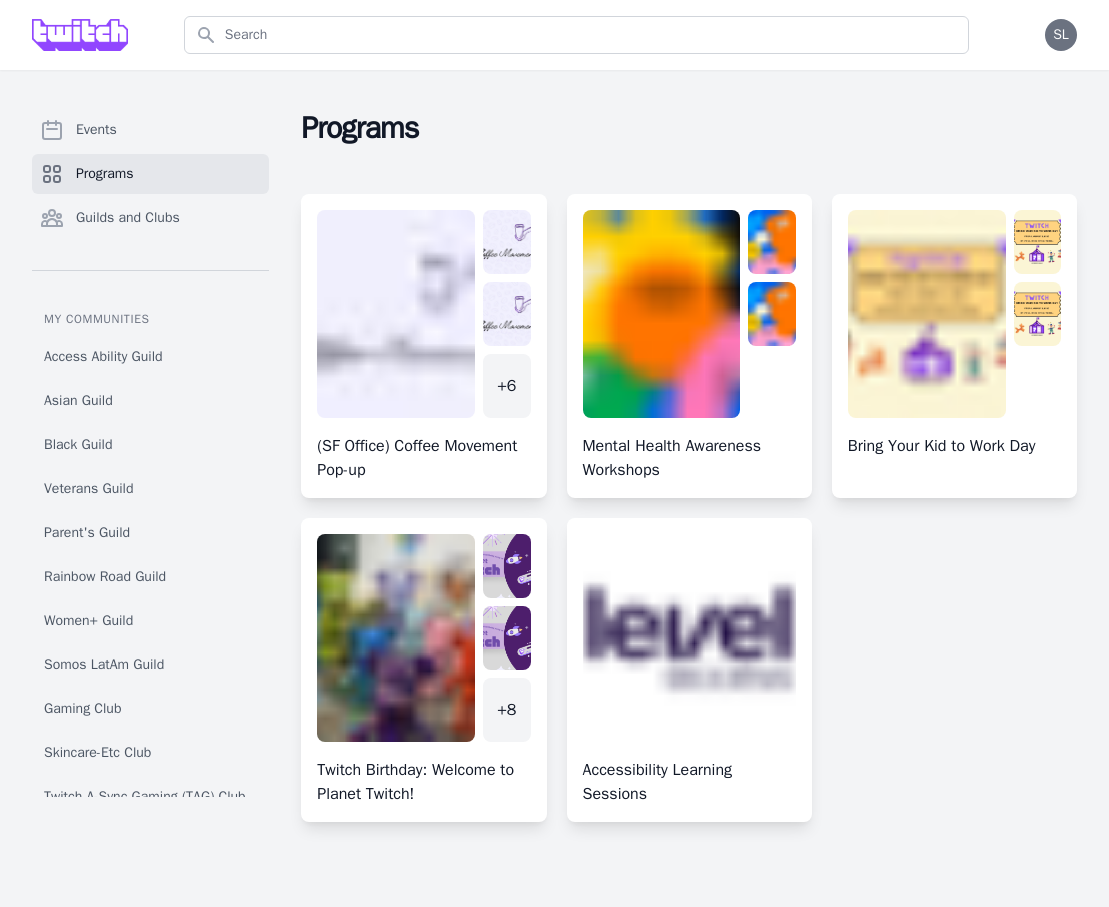 click at bounding box center (954, 354) 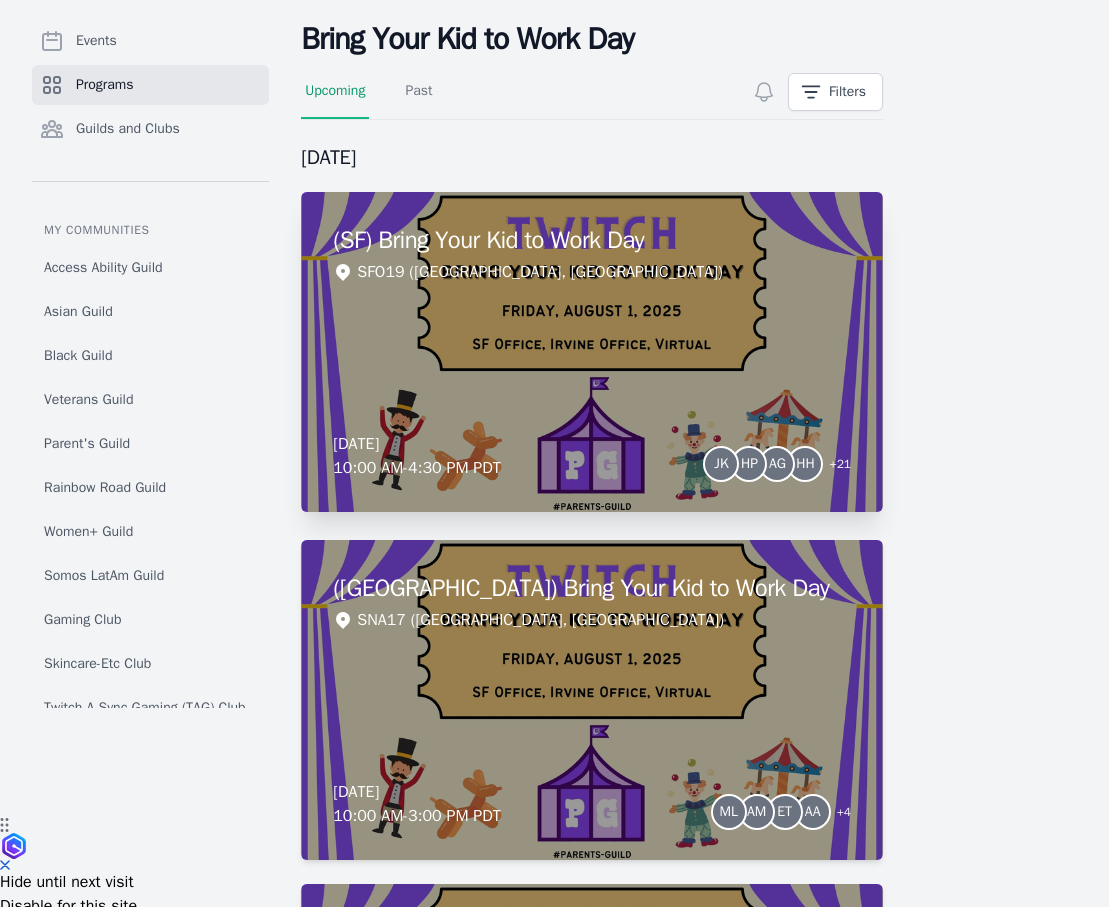 scroll, scrollTop: 90, scrollLeft: 0, axis: vertical 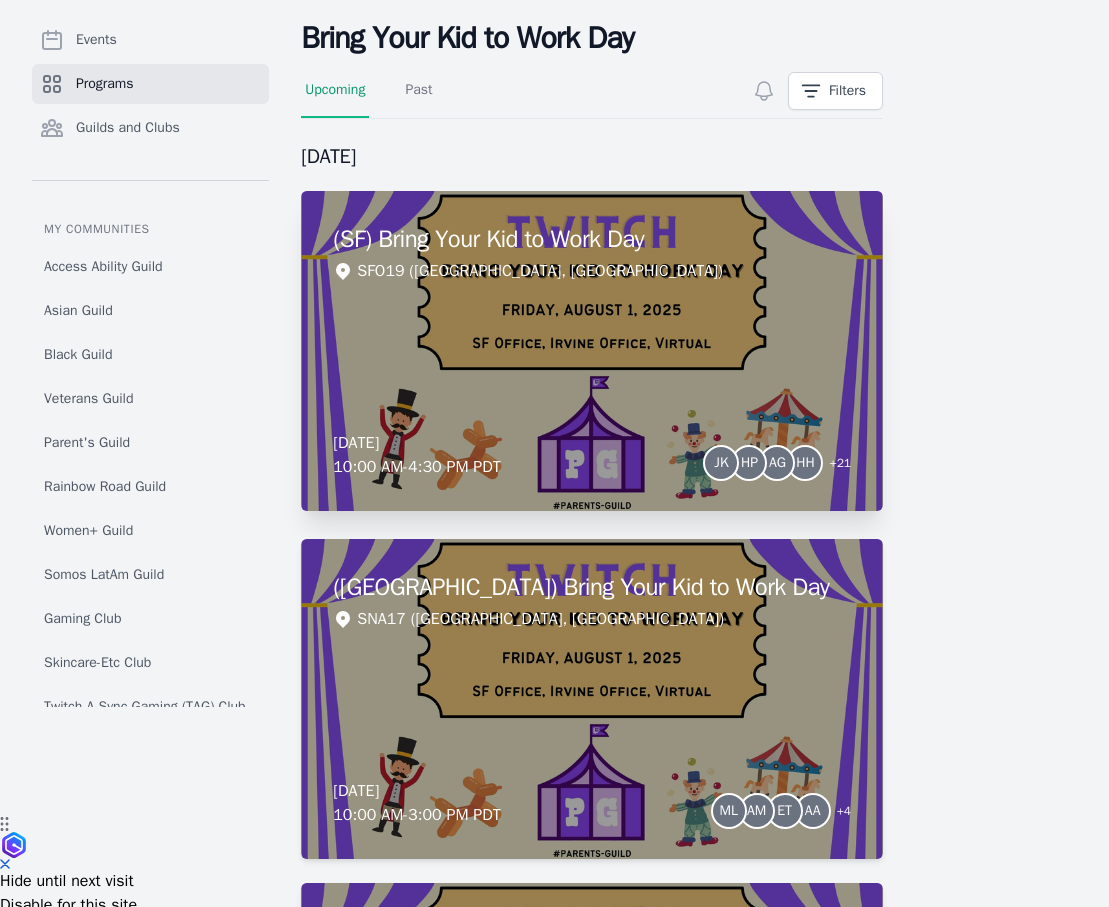 click on "(SF) Bring Your Kid to Work Day  SFO19 (San Francisco, CA) Friday, August 1, 2025 10:00 AM  -  4:30 PM   PDT JK HP AG HH + 21" at bounding box center [592, 351] 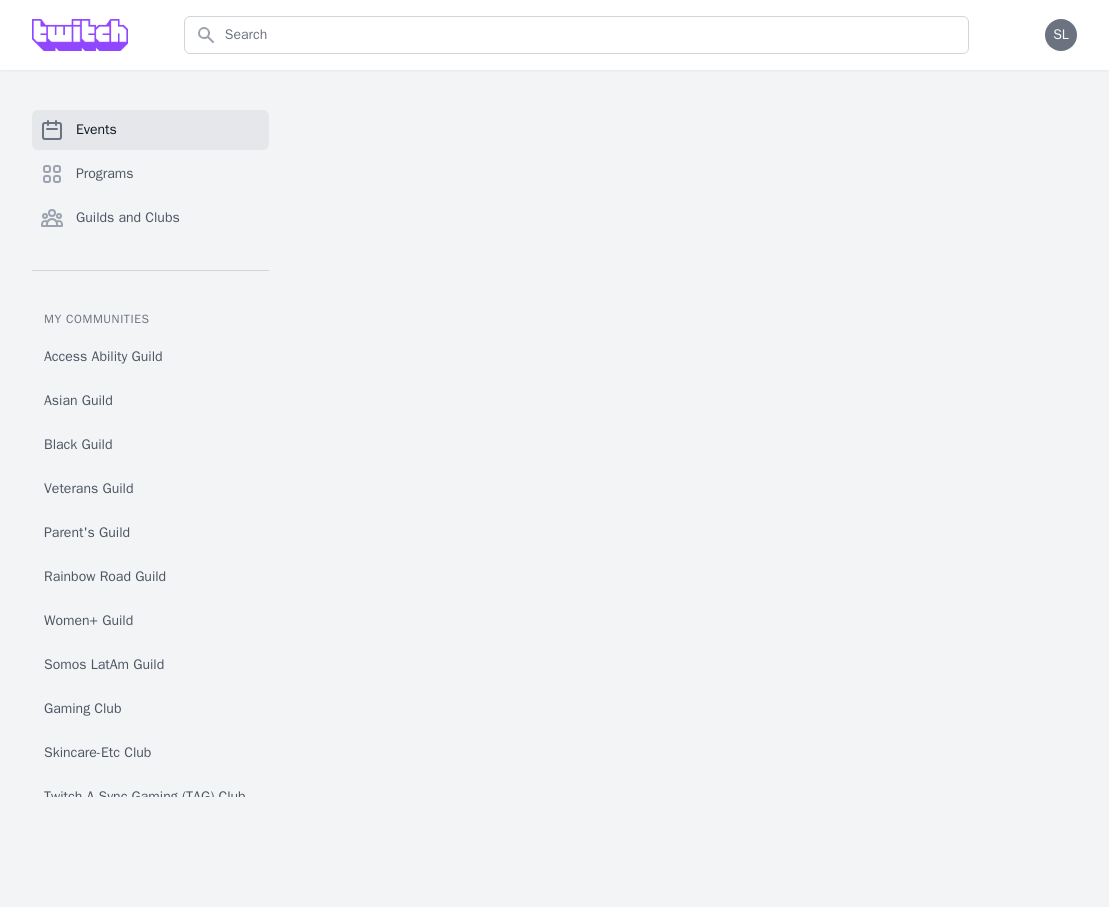 scroll, scrollTop: 4, scrollLeft: 0, axis: vertical 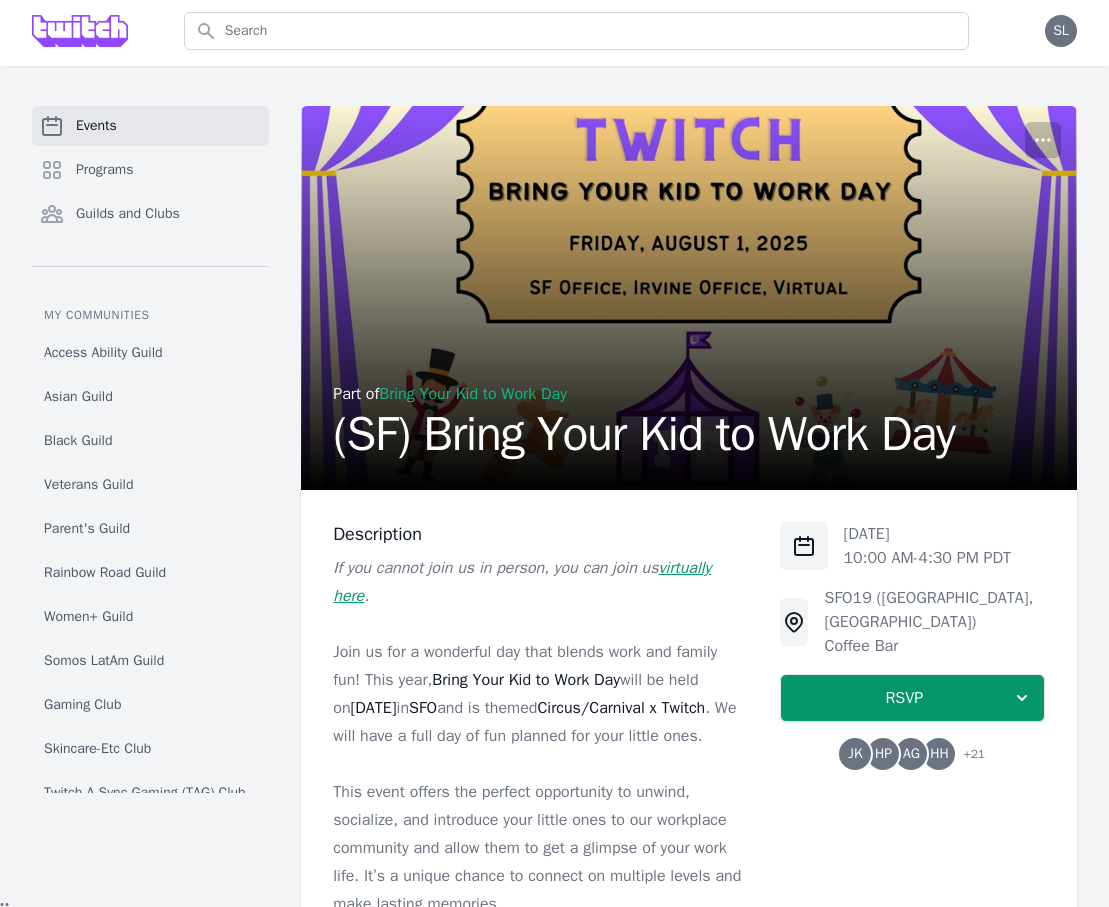 click on "JK" at bounding box center (855, 754) 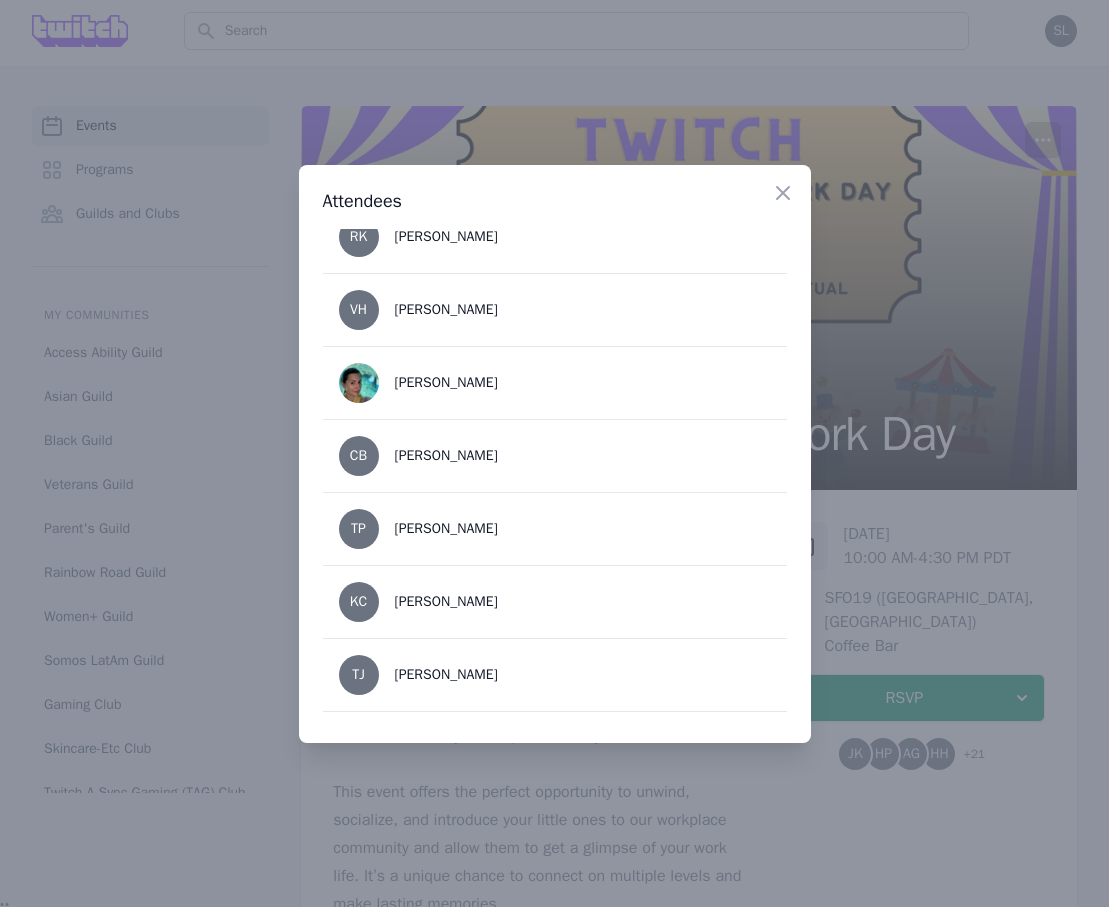 scroll, scrollTop: 1334, scrollLeft: 0, axis: vertical 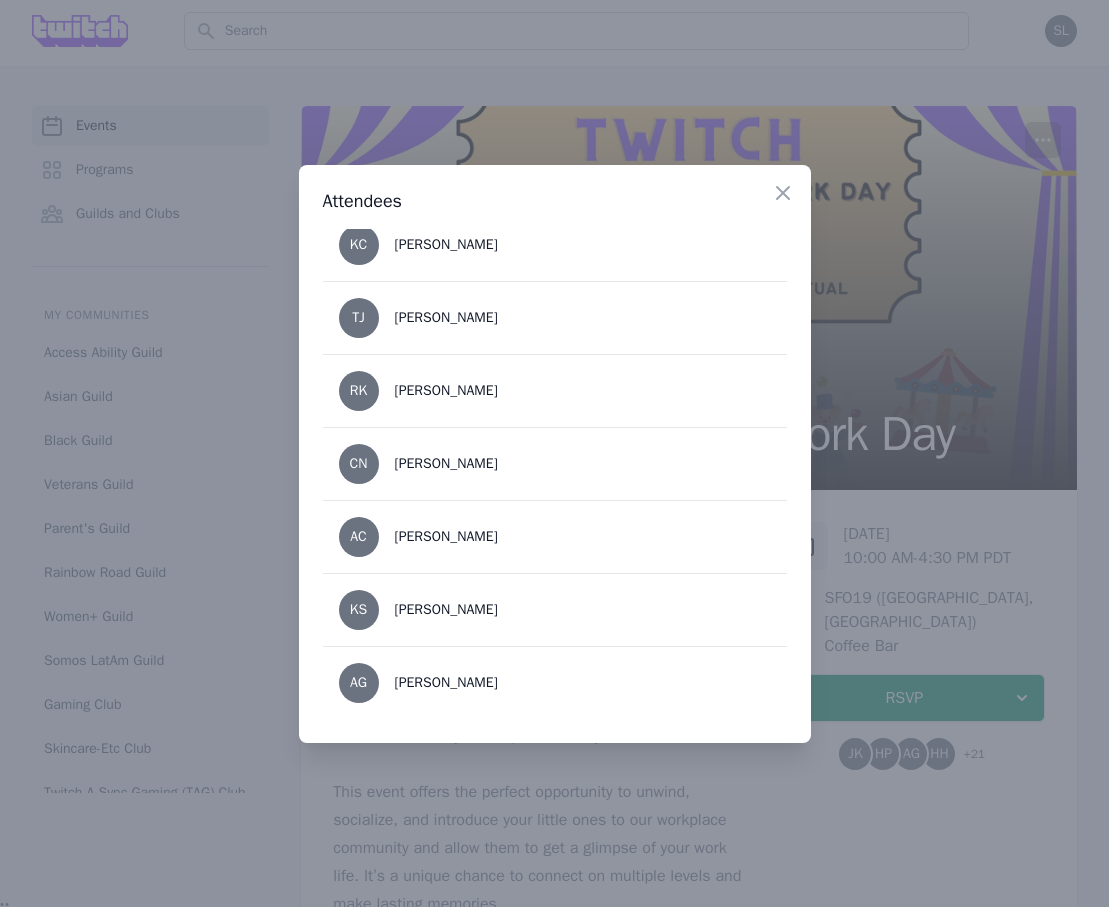 click at bounding box center (554, 453) 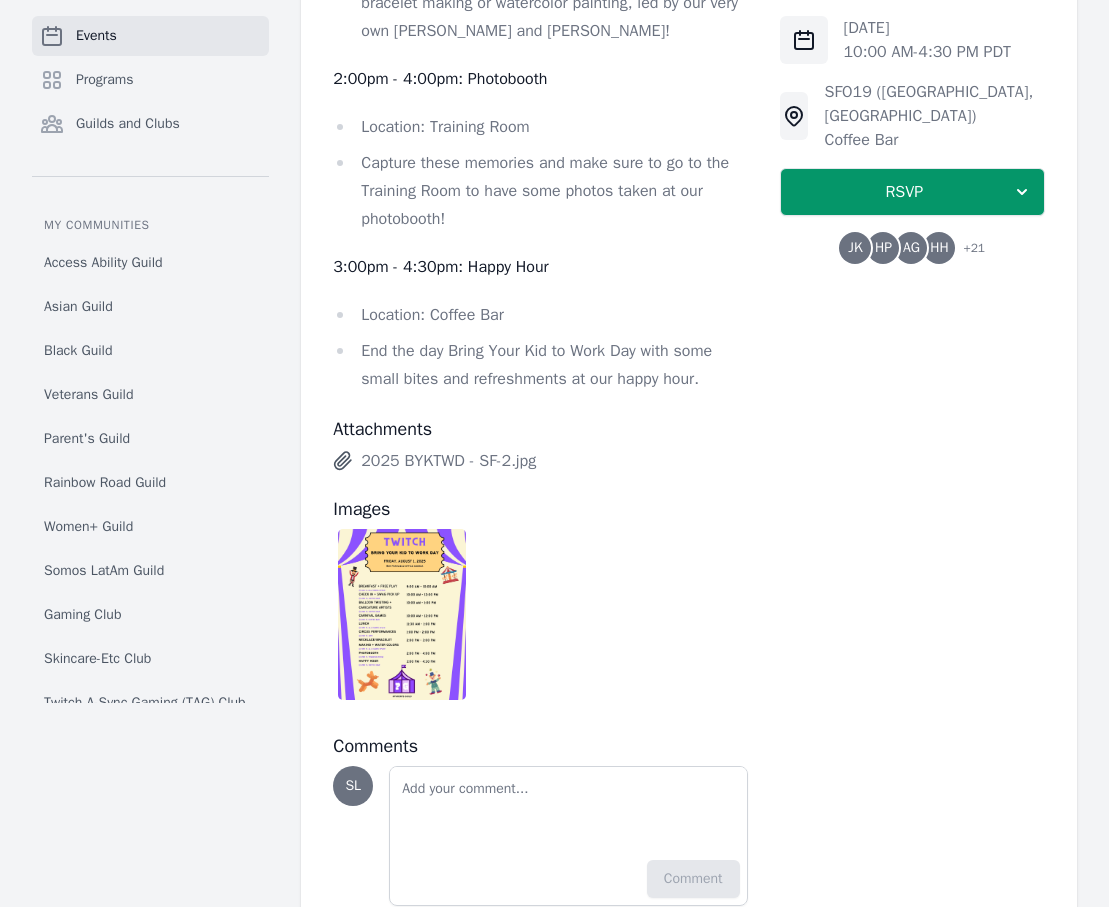 scroll, scrollTop: 2327, scrollLeft: 0, axis: vertical 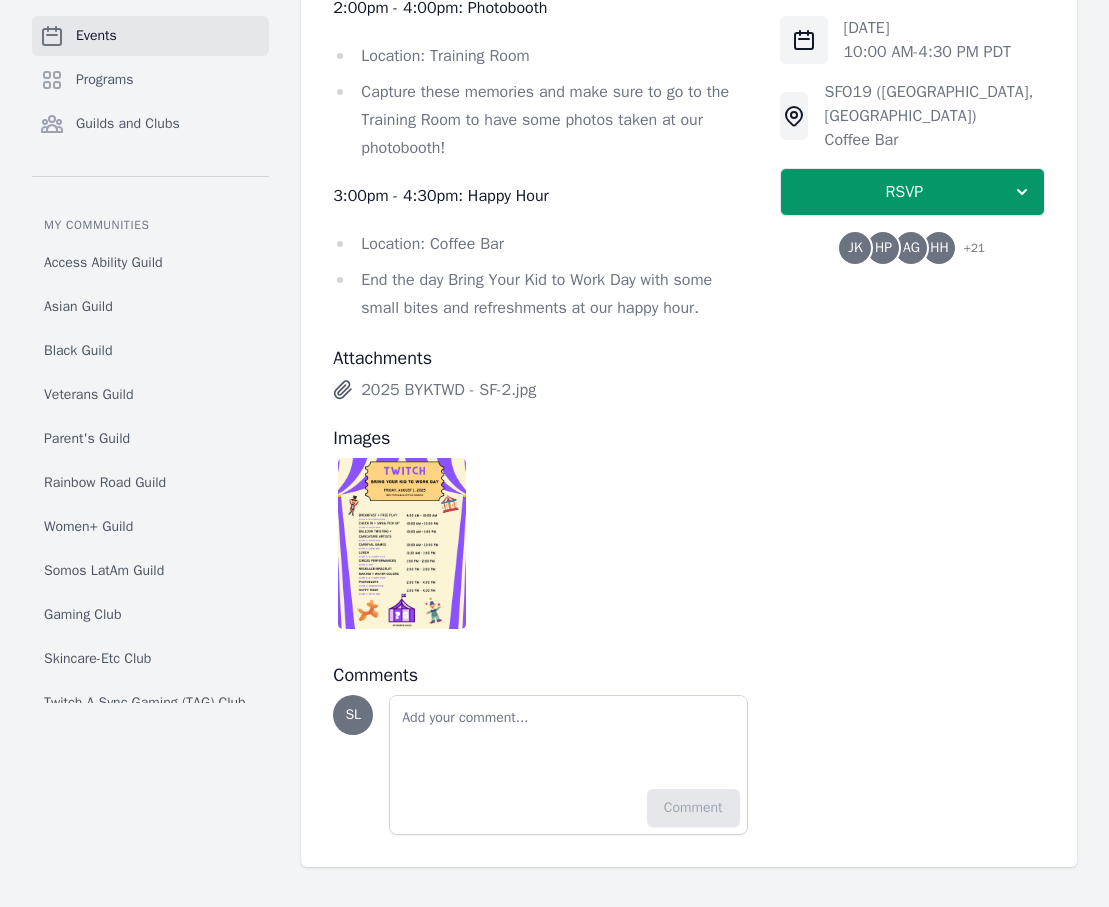 click at bounding box center (402, 543) 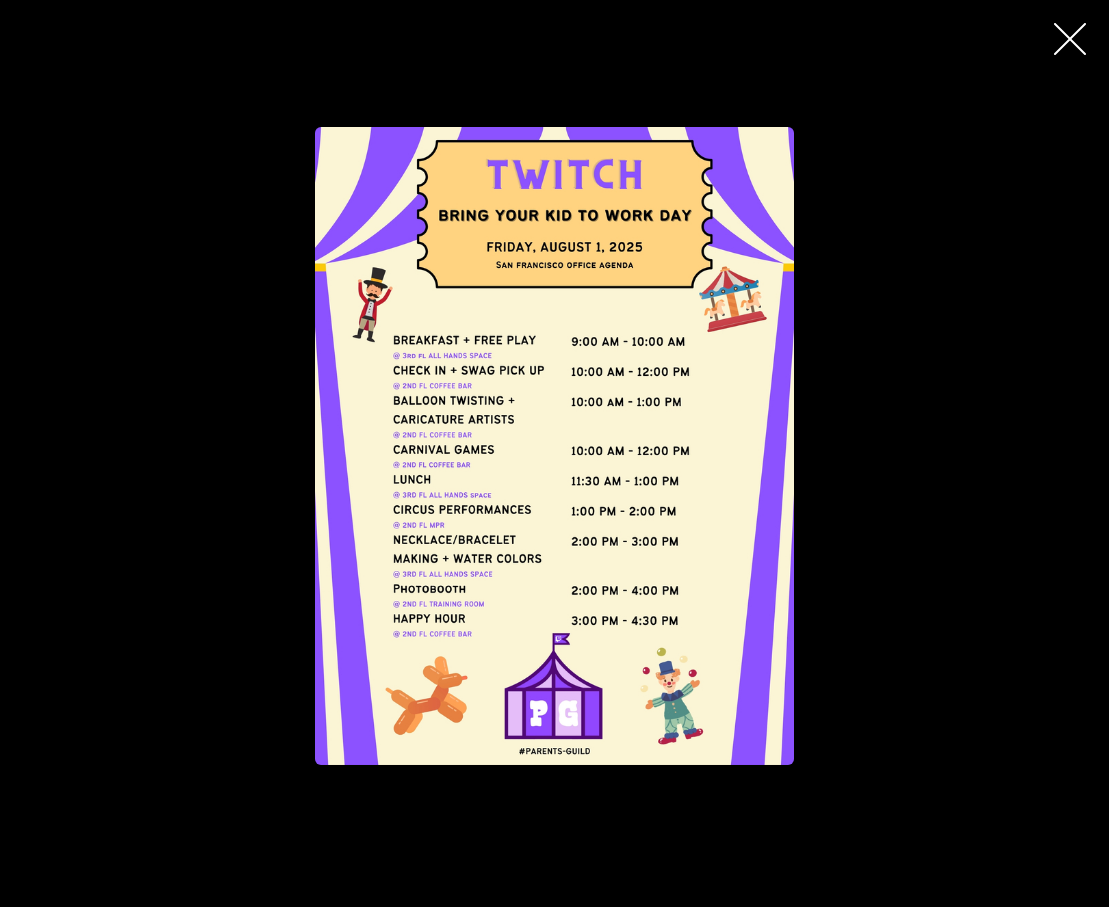 click at bounding box center (554, 445) 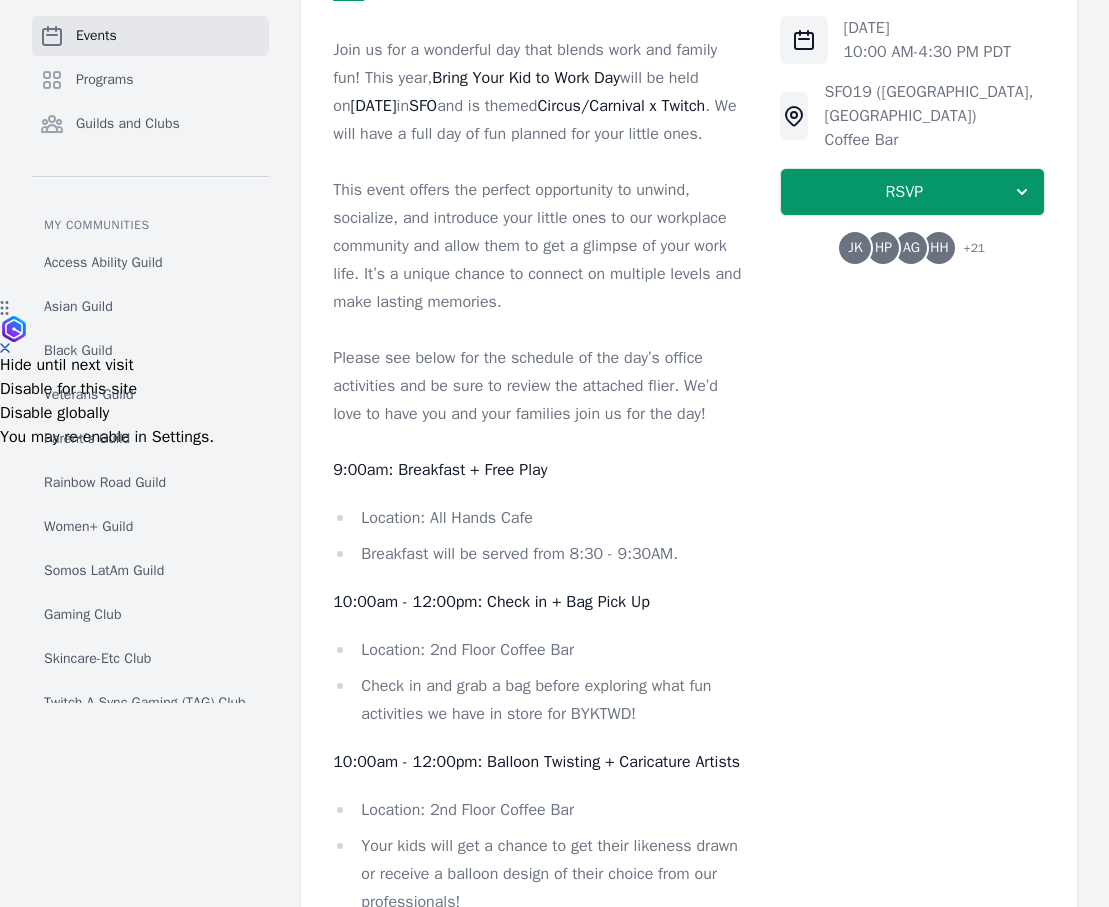 scroll, scrollTop: 0, scrollLeft: 0, axis: both 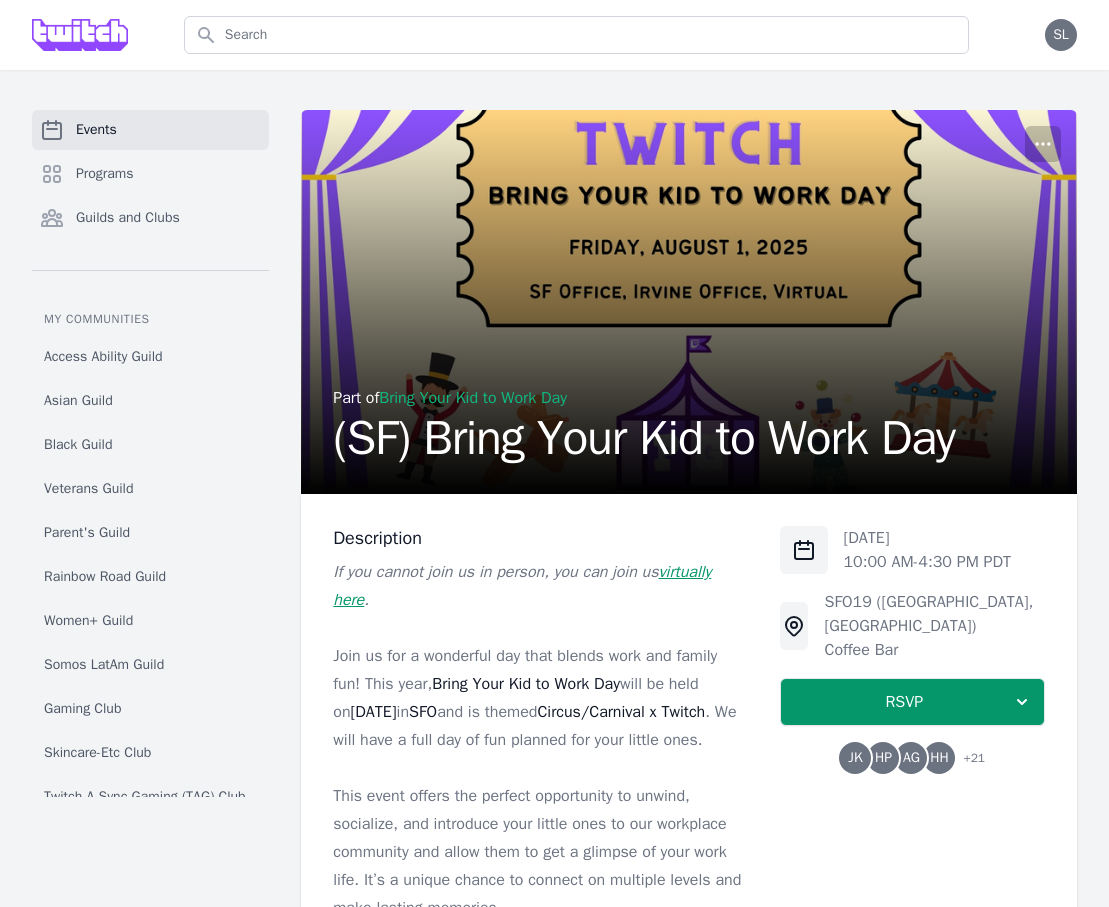 click on "HH" at bounding box center (939, 758) 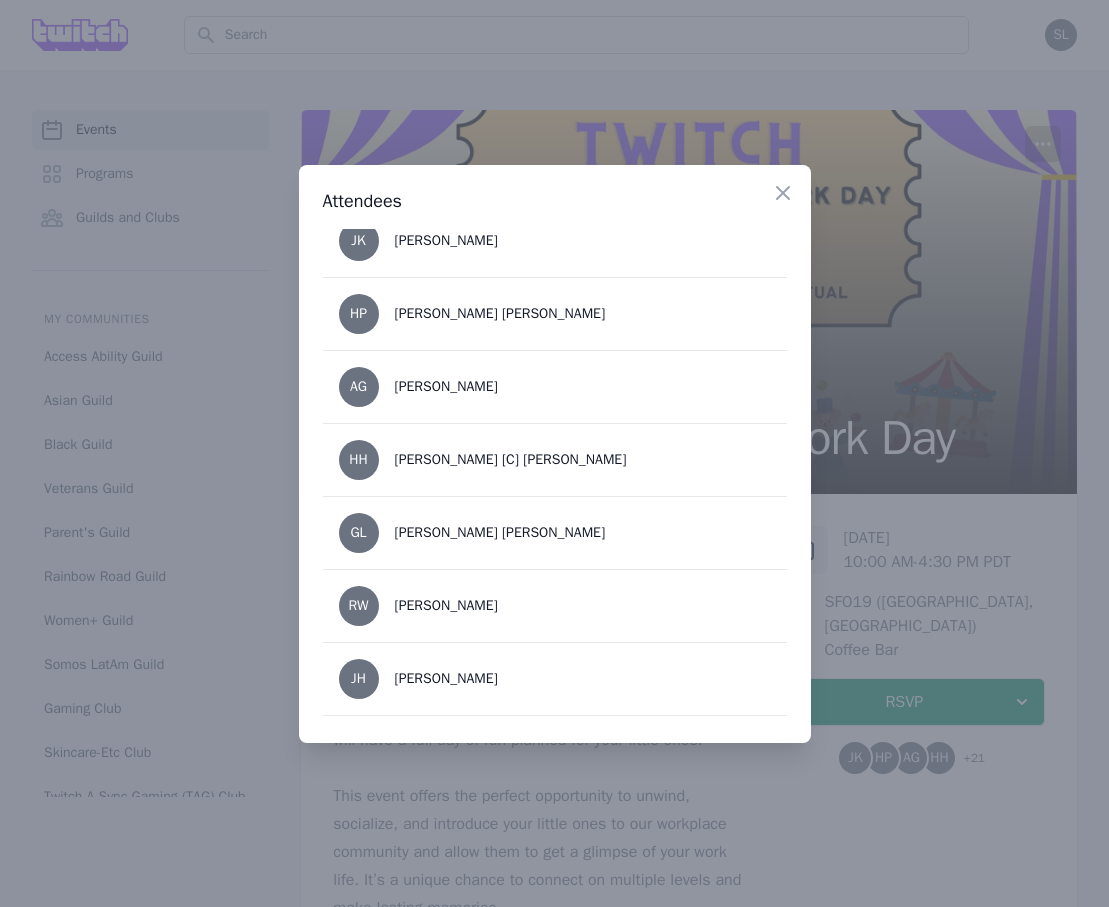 scroll, scrollTop: 0, scrollLeft: 0, axis: both 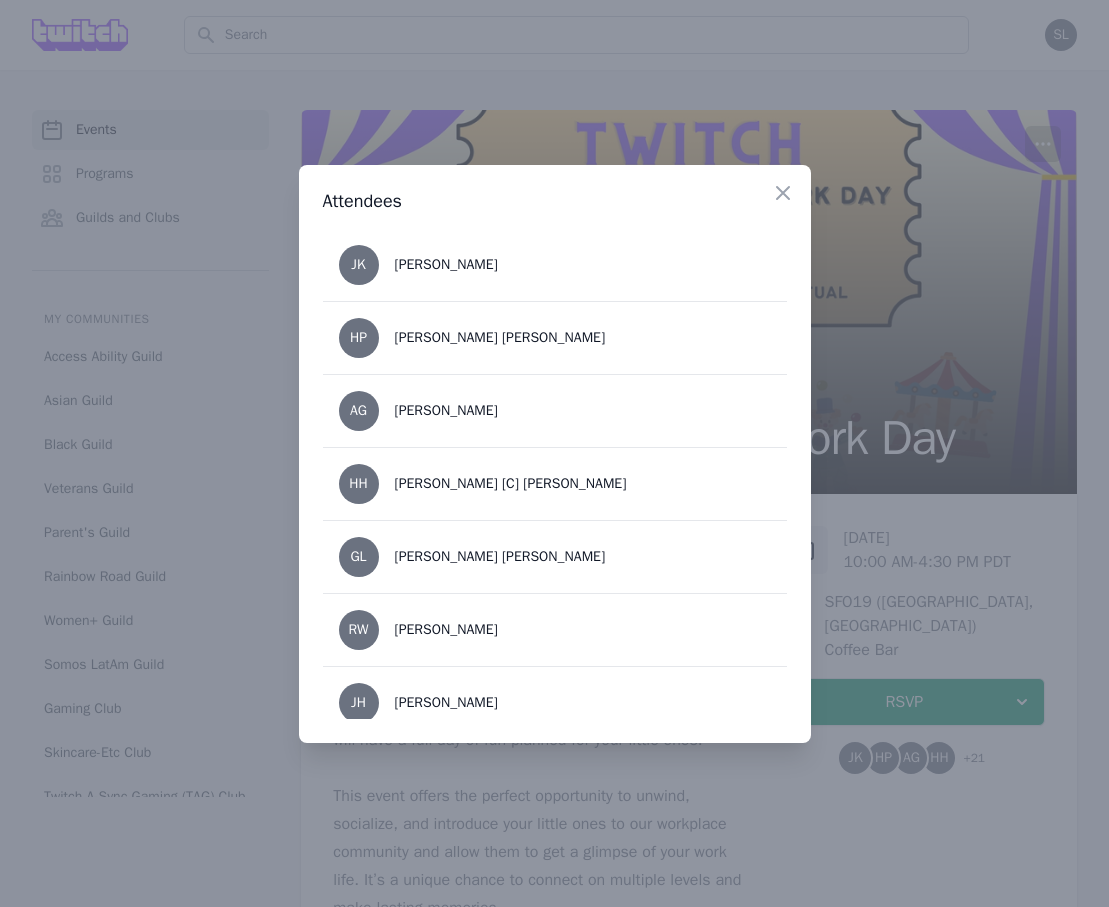 click at bounding box center (554, 453) 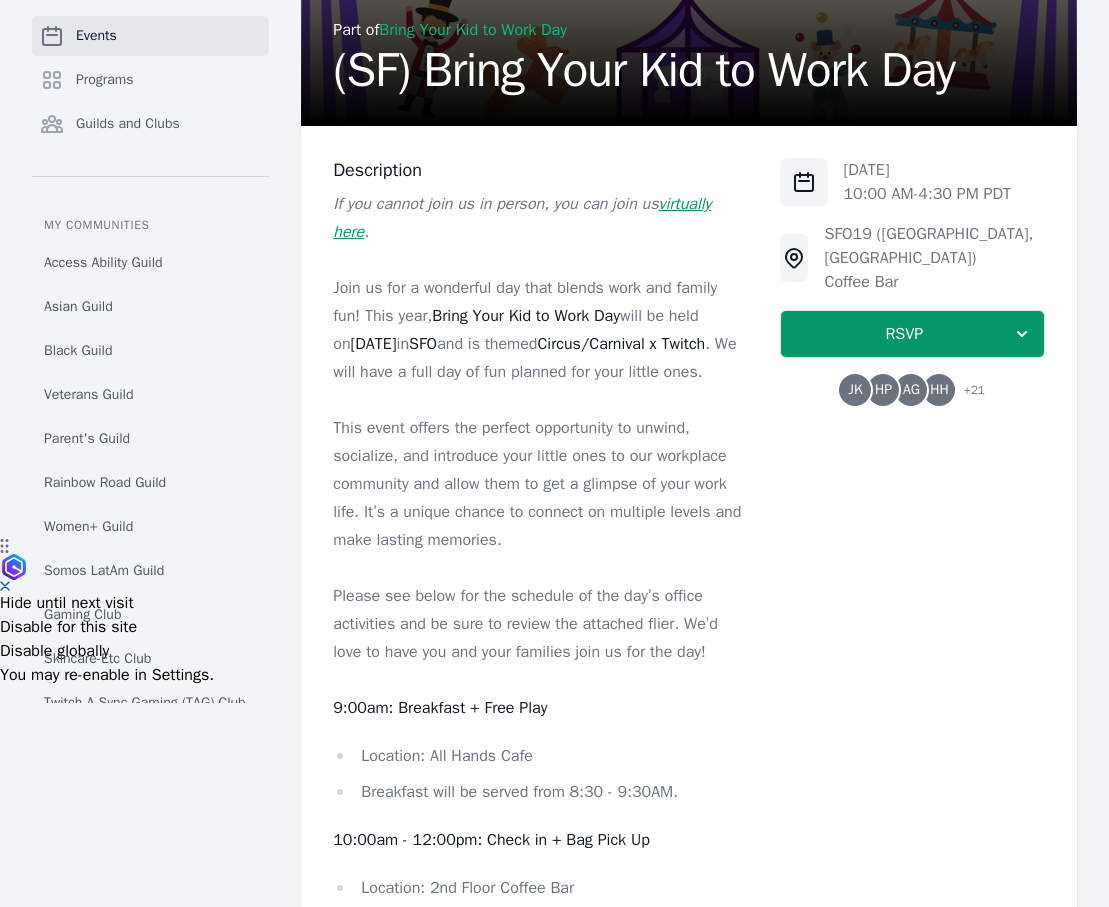 scroll, scrollTop: 0, scrollLeft: 0, axis: both 